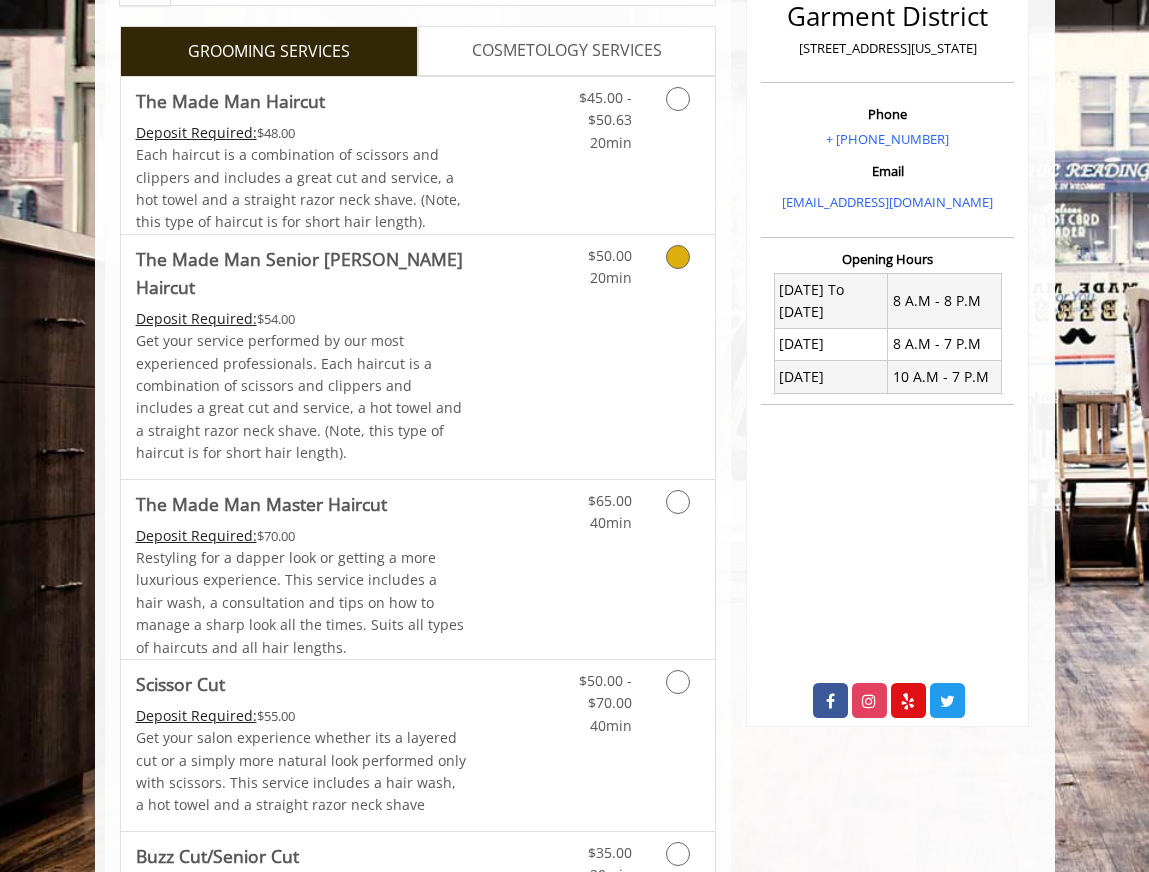 scroll, scrollTop: 476, scrollLeft: 0, axis: vertical 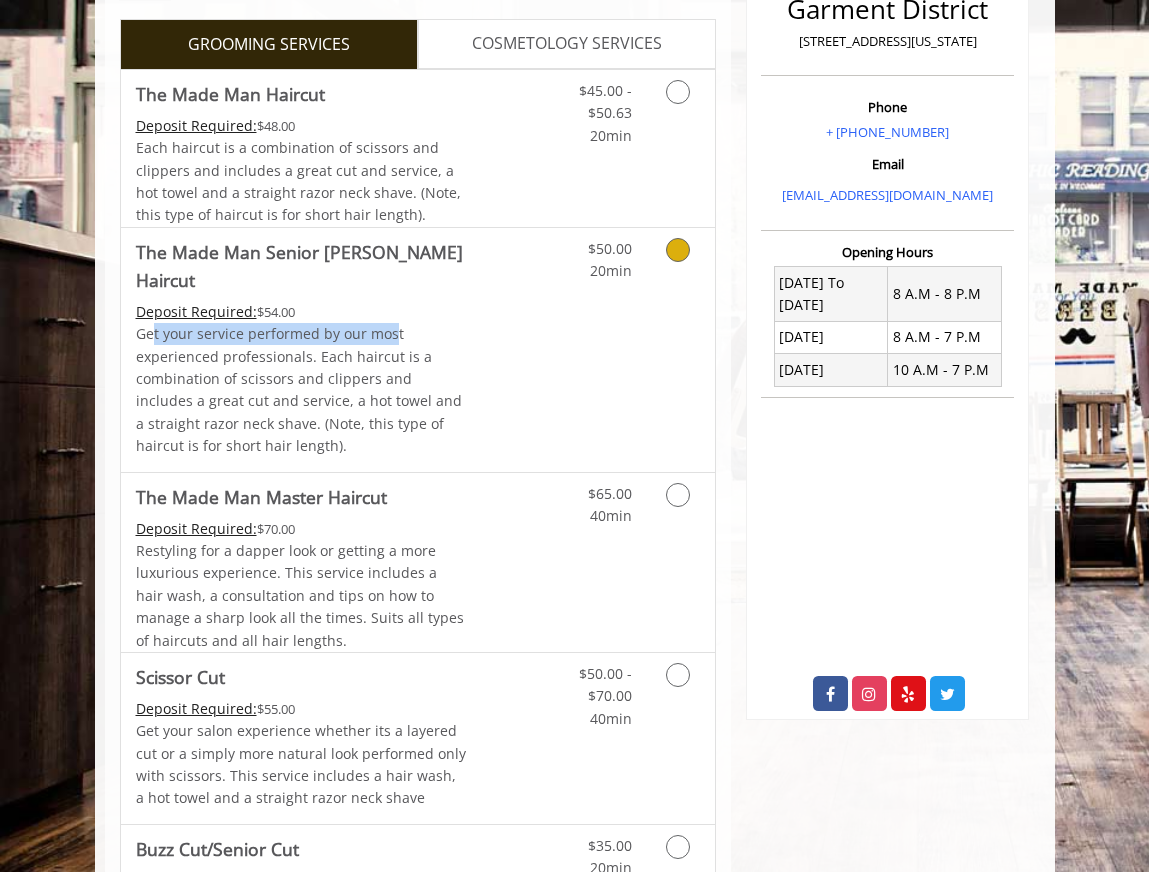 drag, startPoint x: 151, startPoint y: 310, endPoint x: 389, endPoint y: 310, distance: 238 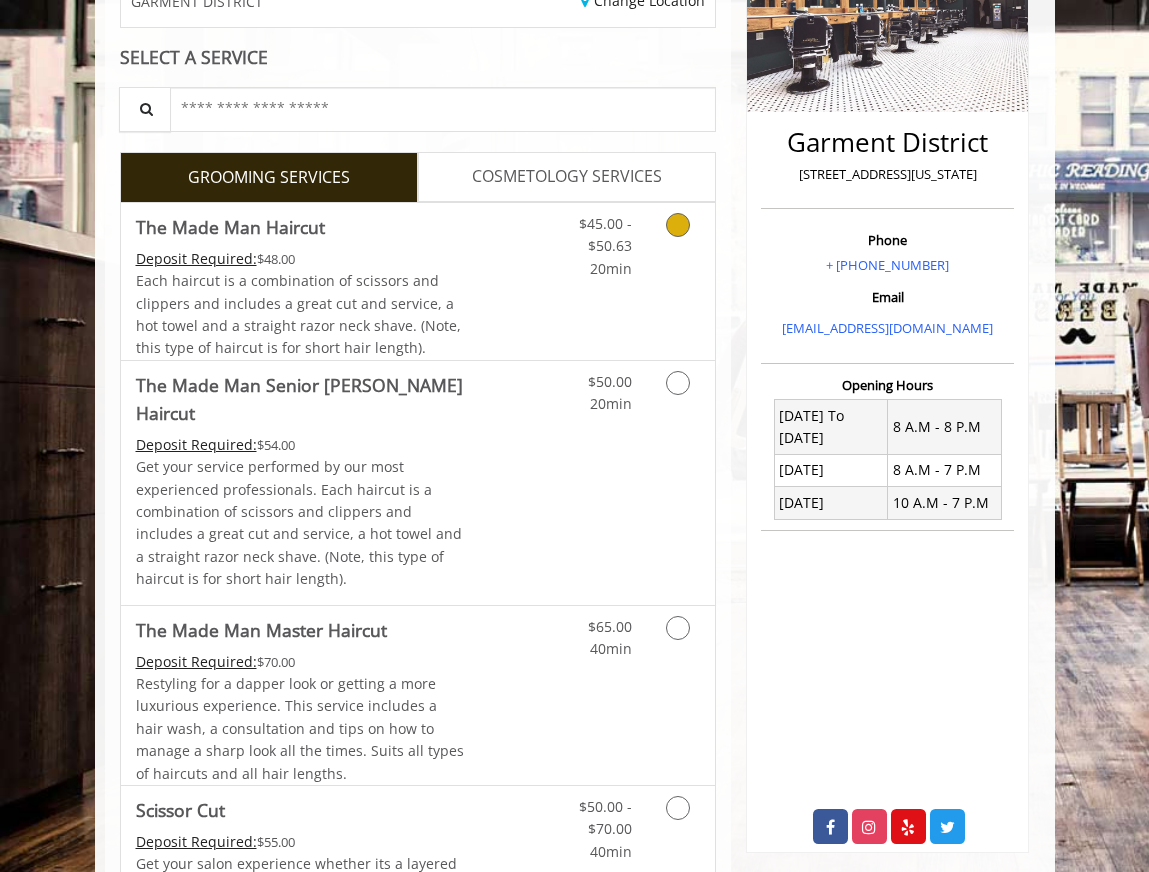 scroll, scrollTop: 350, scrollLeft: 0, axis: vertical 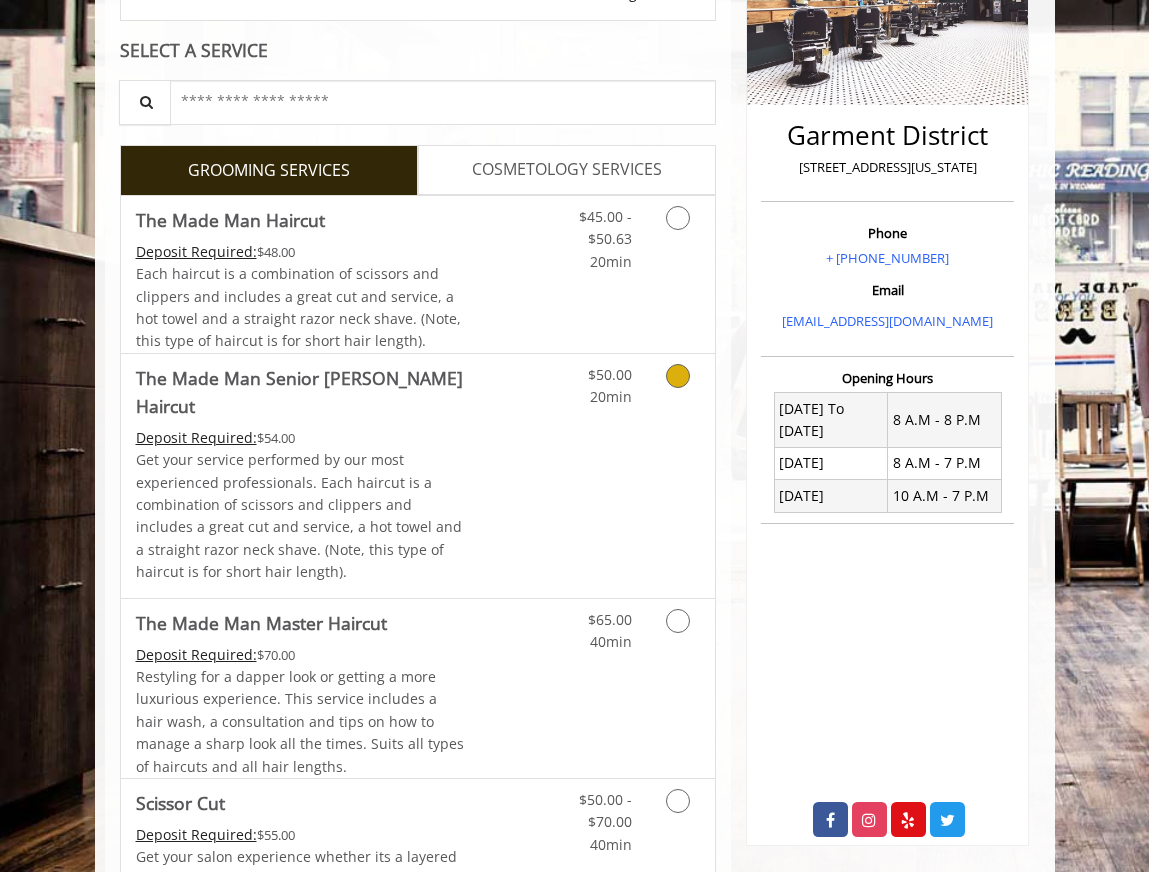 click on "Discounted Price" at bounding box center [516, 476] 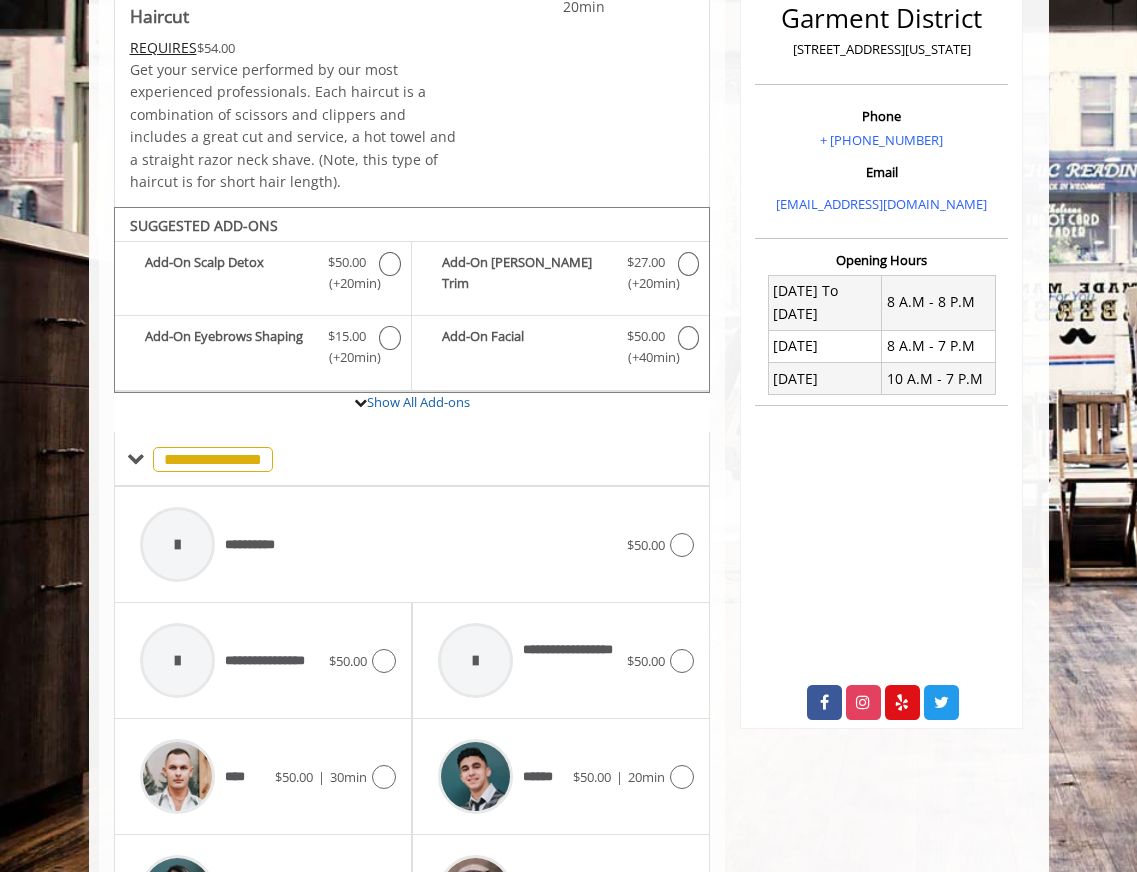 scroll, scrollTop: 588, scrollLeft: 0, axis: vertical 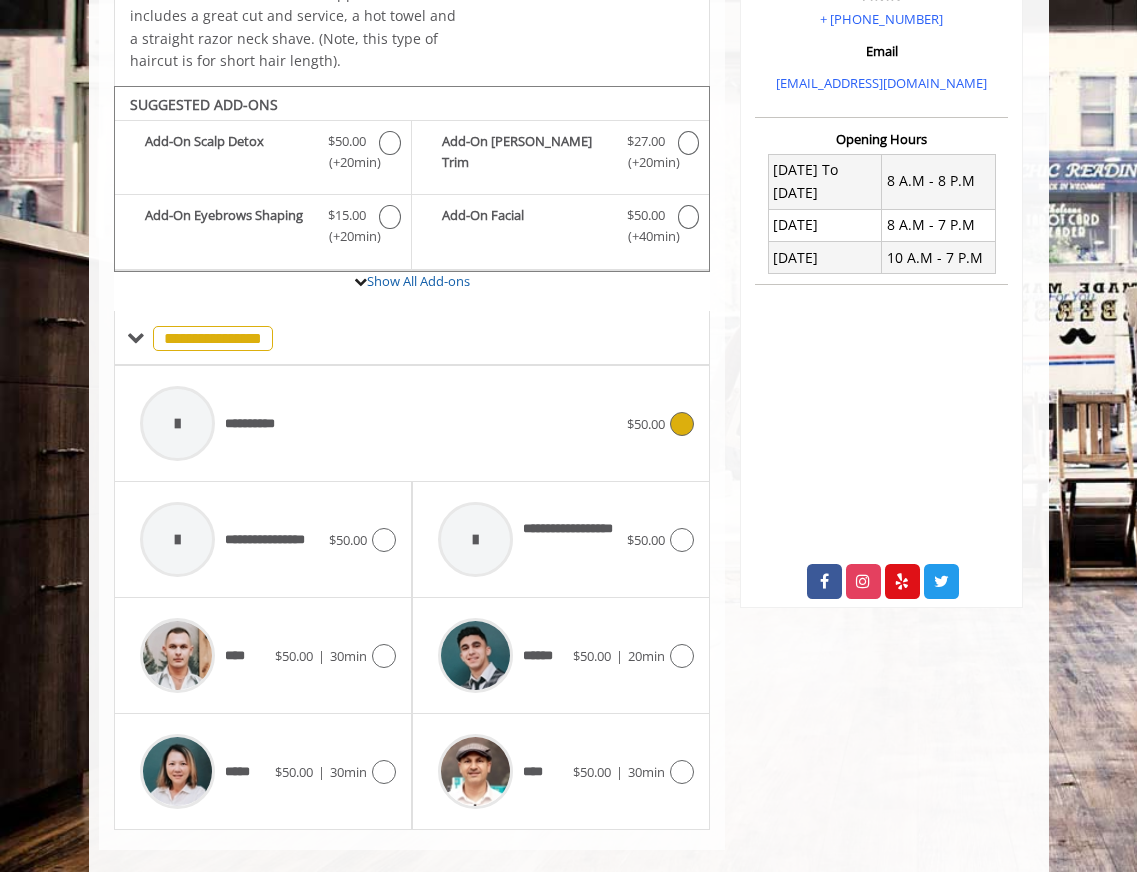 click on "**********" at bounding box center [379, 423] 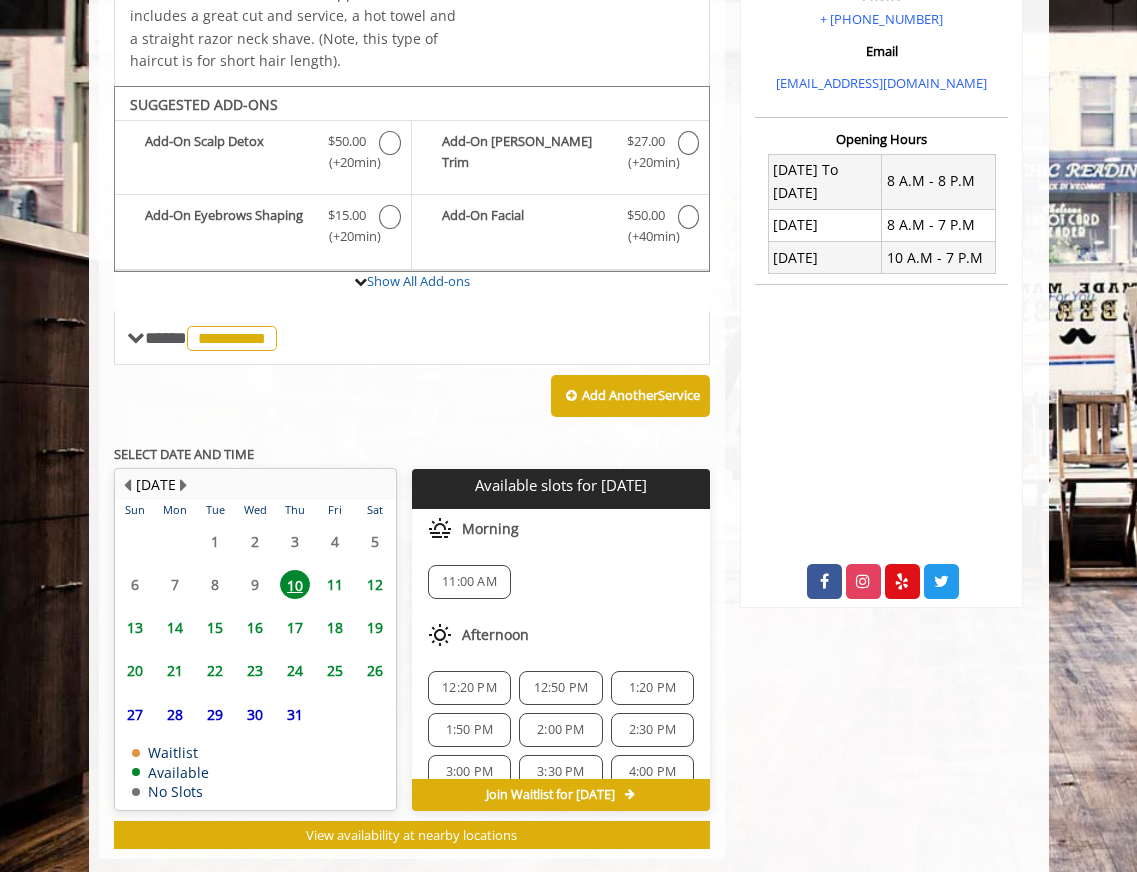 scroll, scrollTop: 596, scrollLeft: 0, axis: vertical 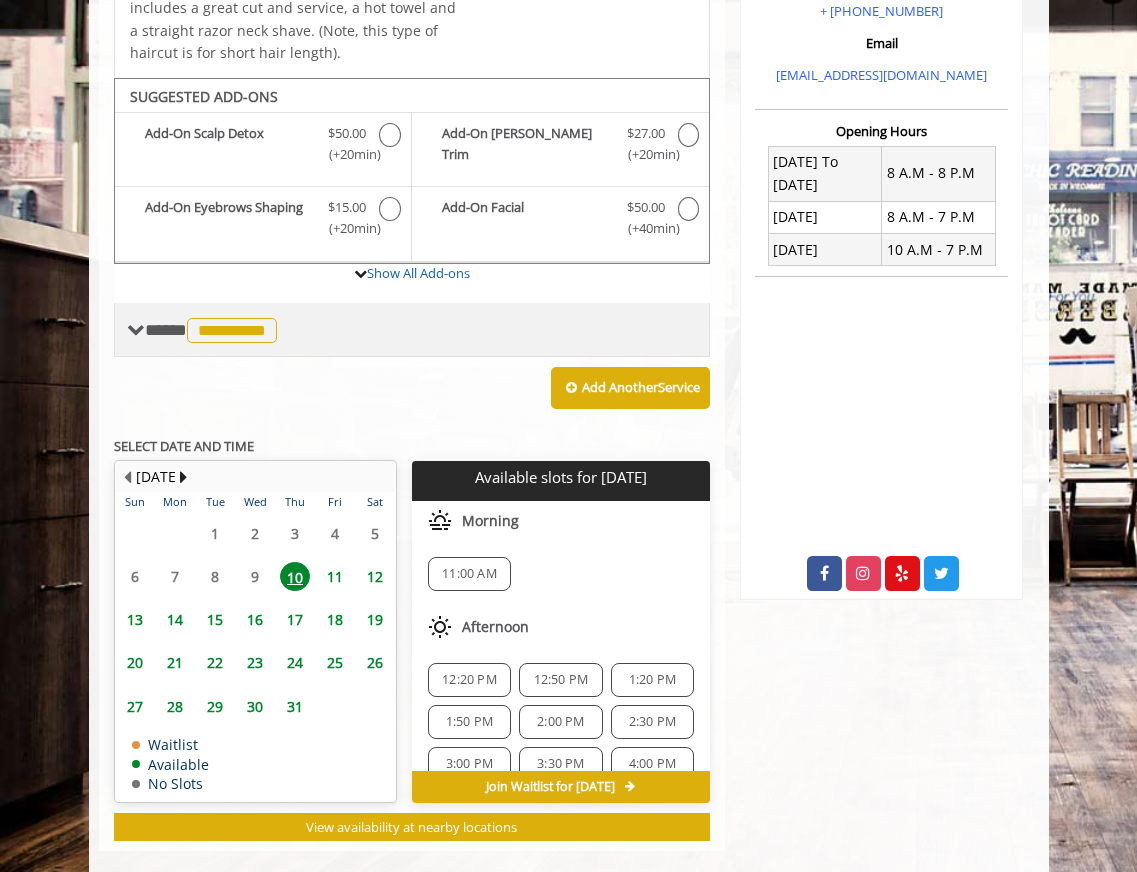 click on "**********" at bounding box center [213, 330] 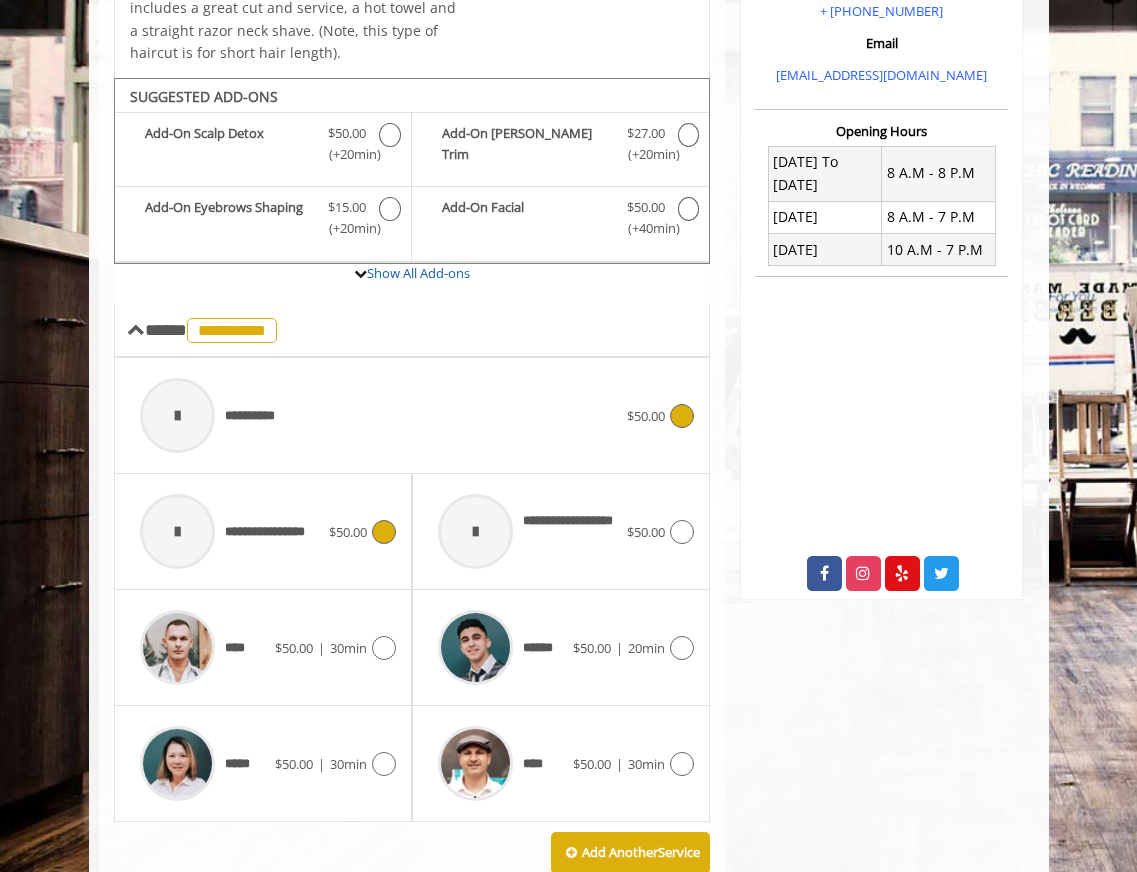 click at bounding box center [384, 532] 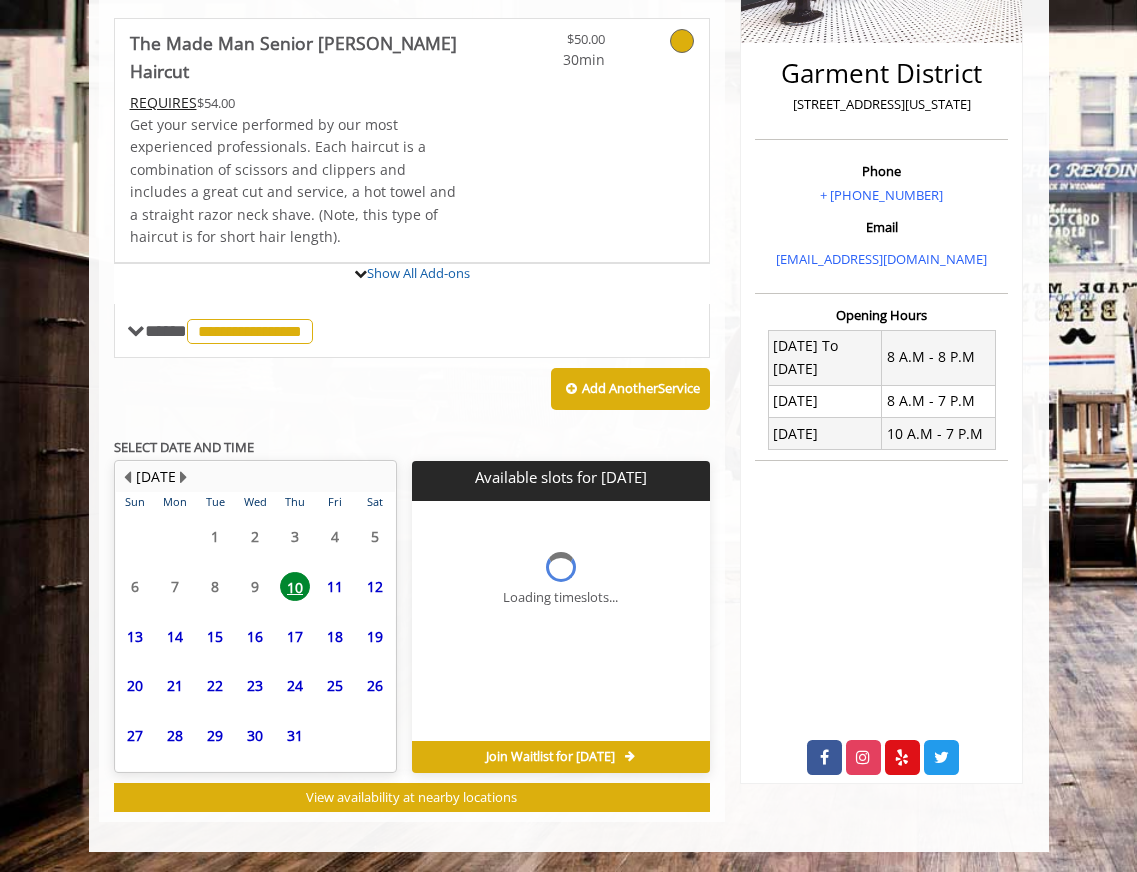 scroll, scrollTop: 0, scrollLeft: 0, axis: both 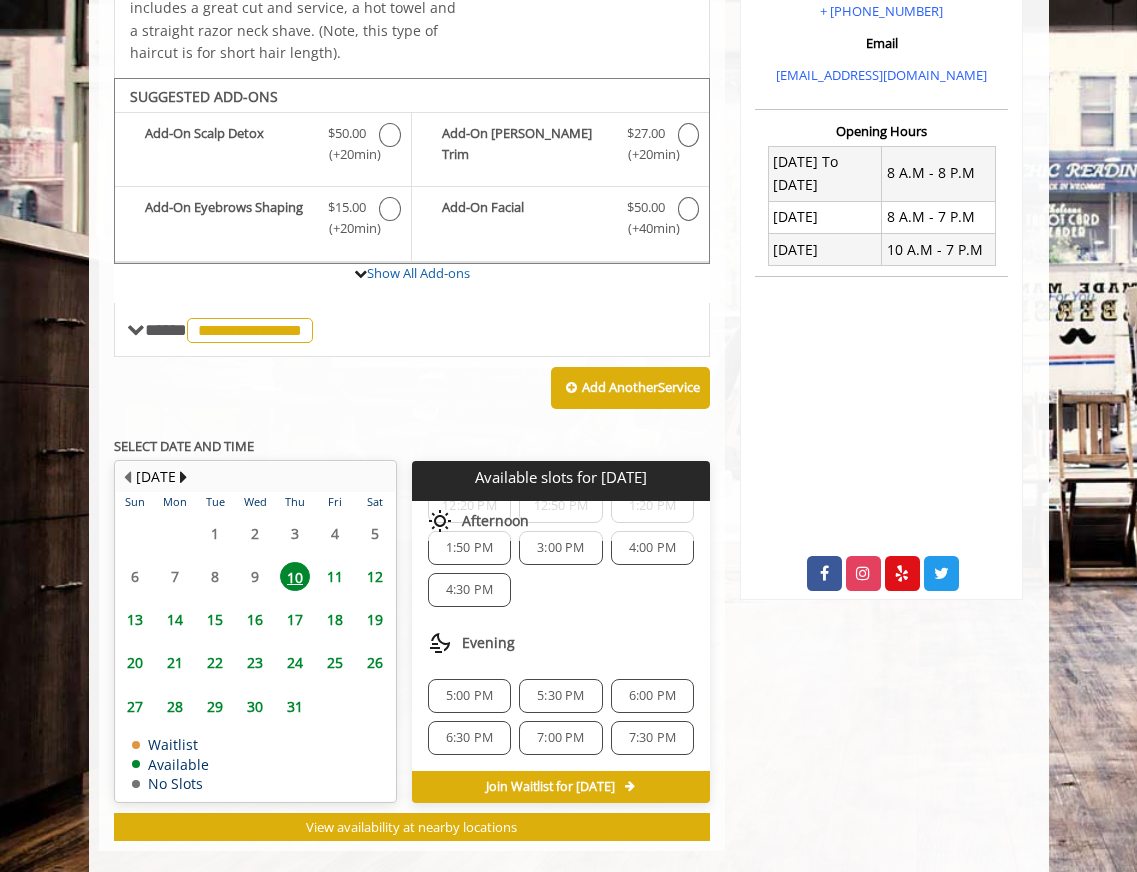 click on "5:30 PM" 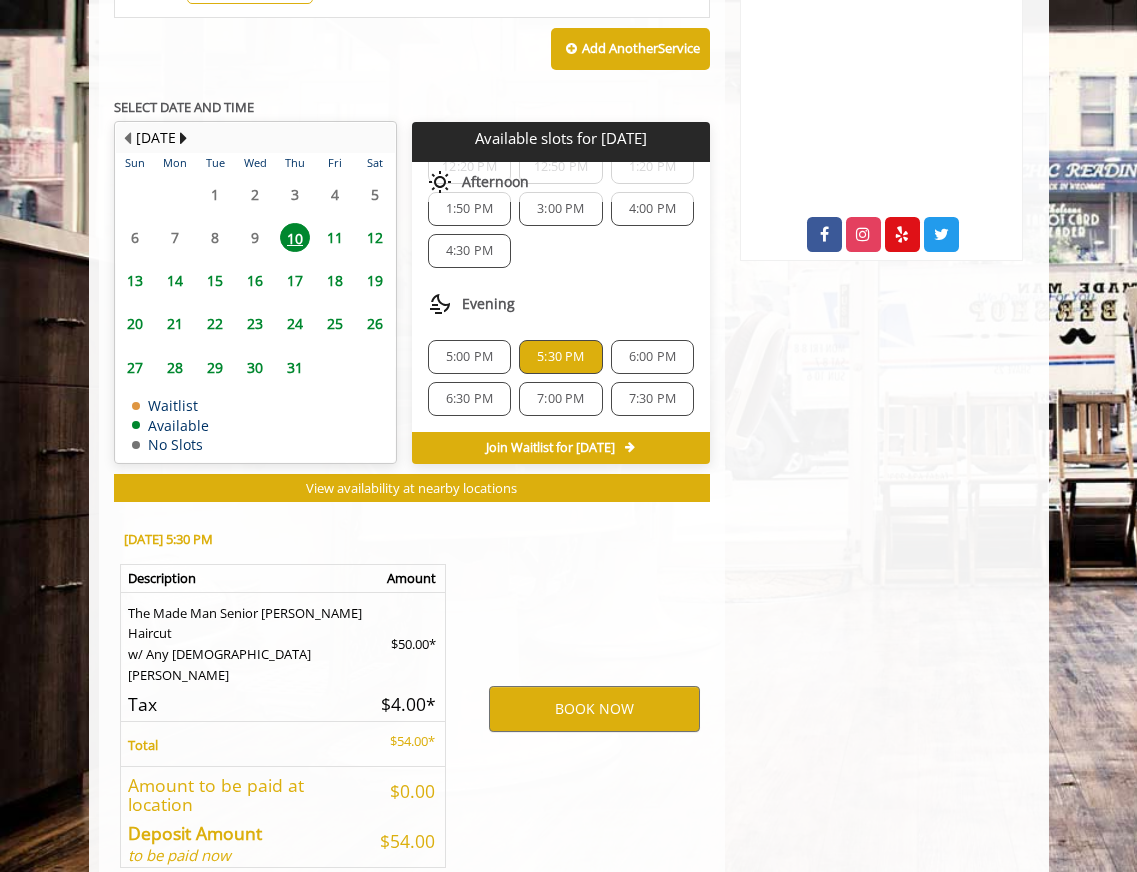scroll, scrollTop: 968, scrollLeft: 0, axis: vertical 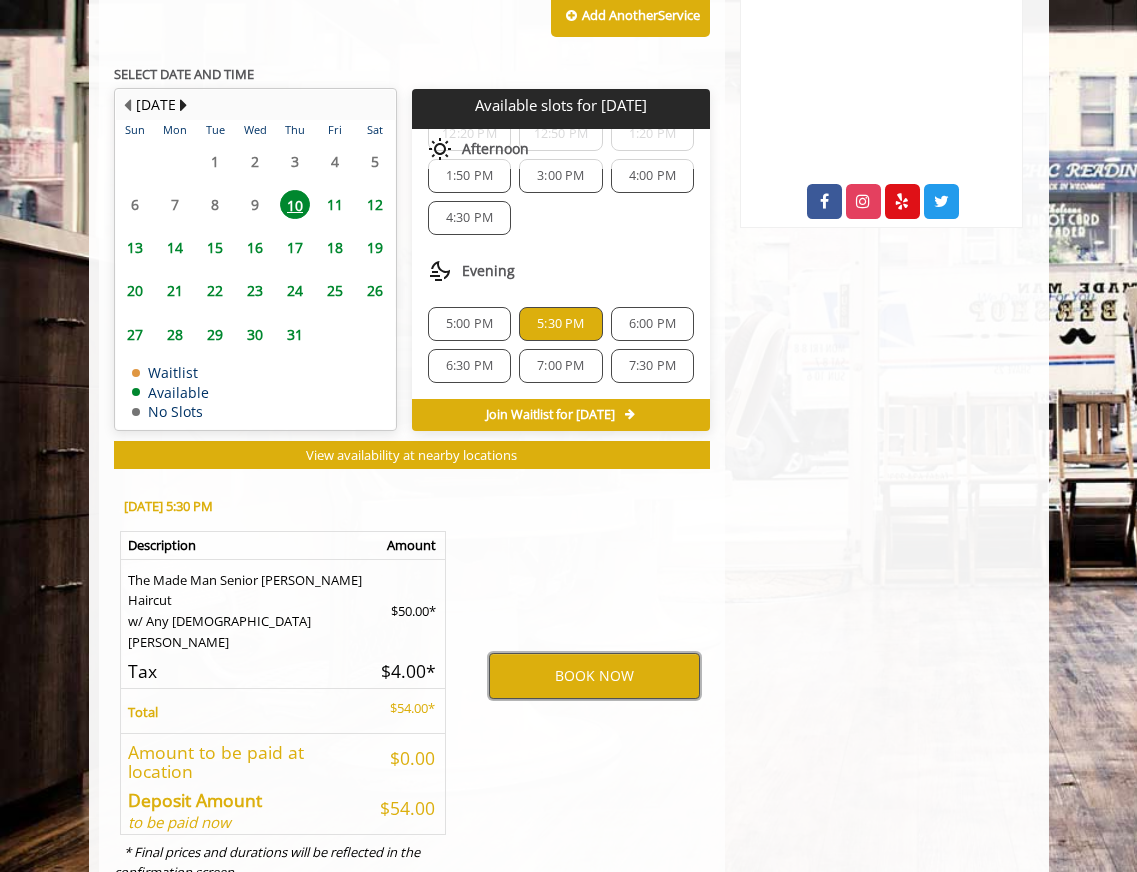 click on "BOOK NOW" at bounding box center [594, 676] 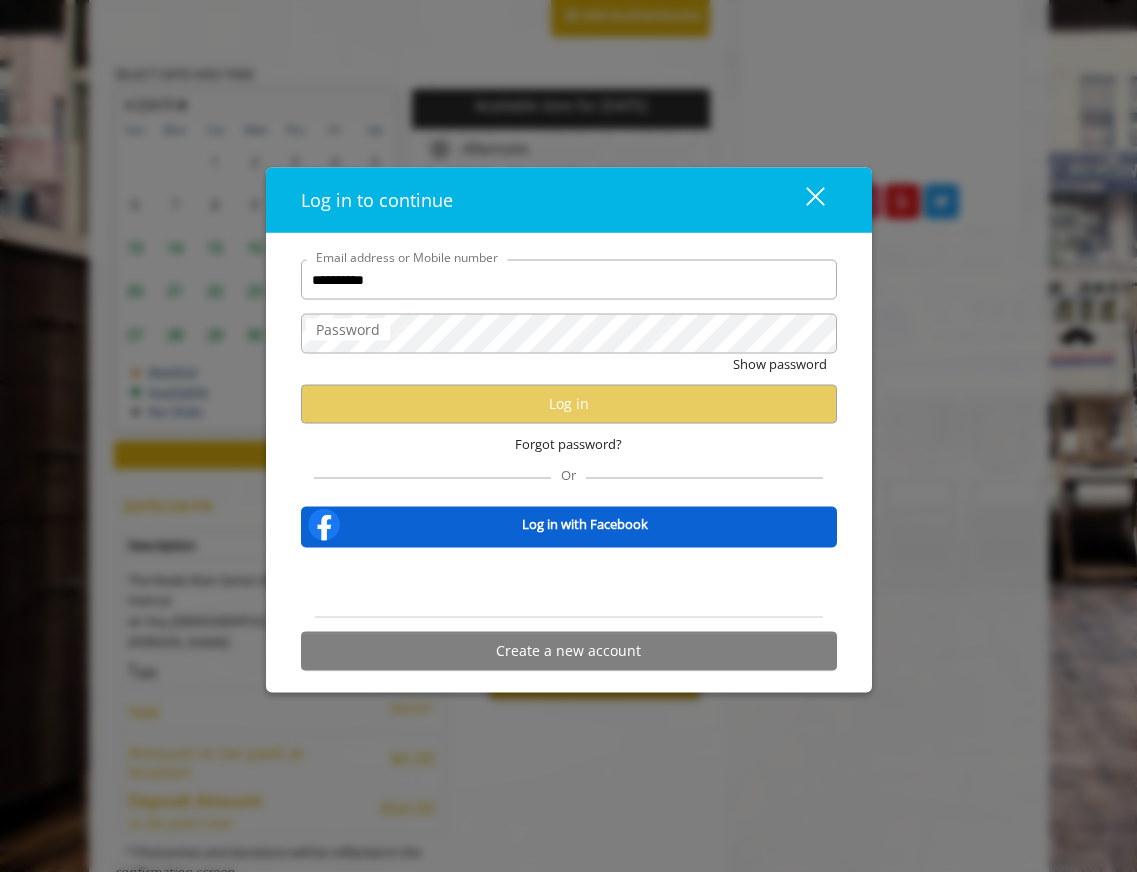 type on "**********" 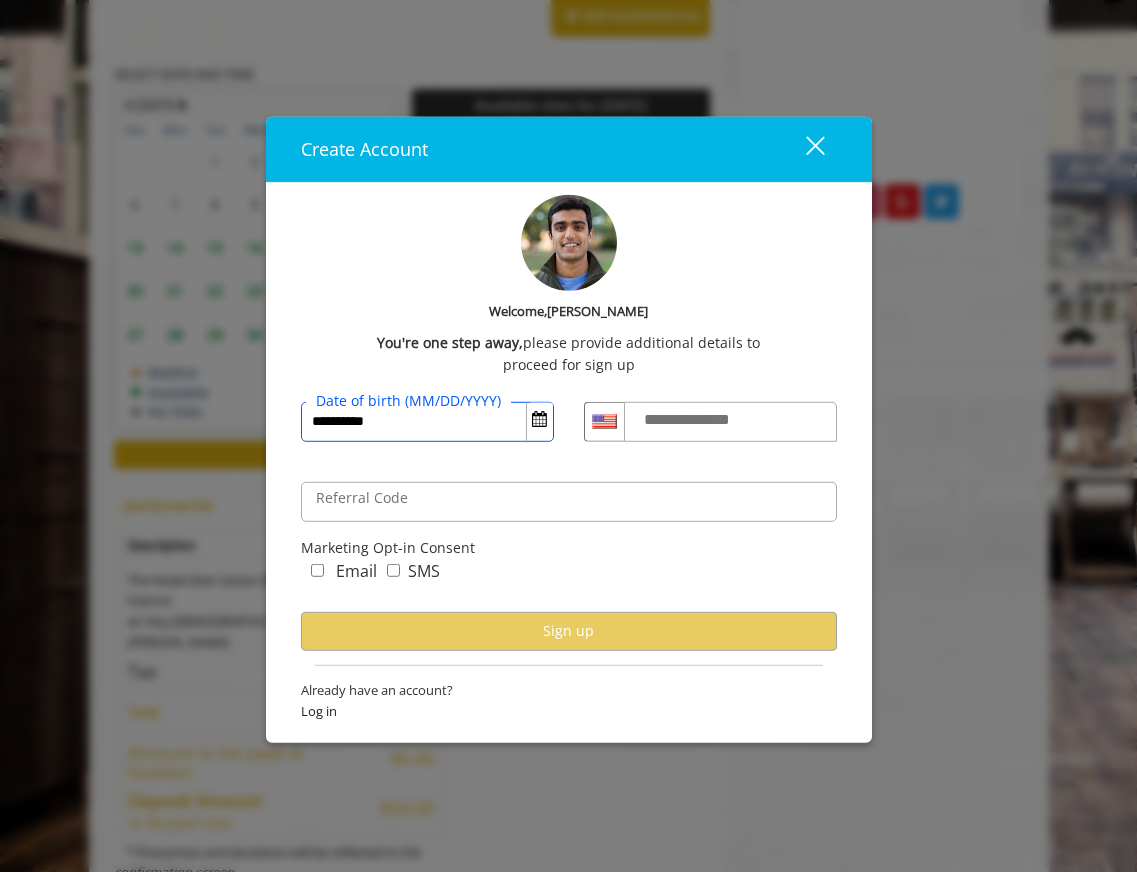 type on "**********" 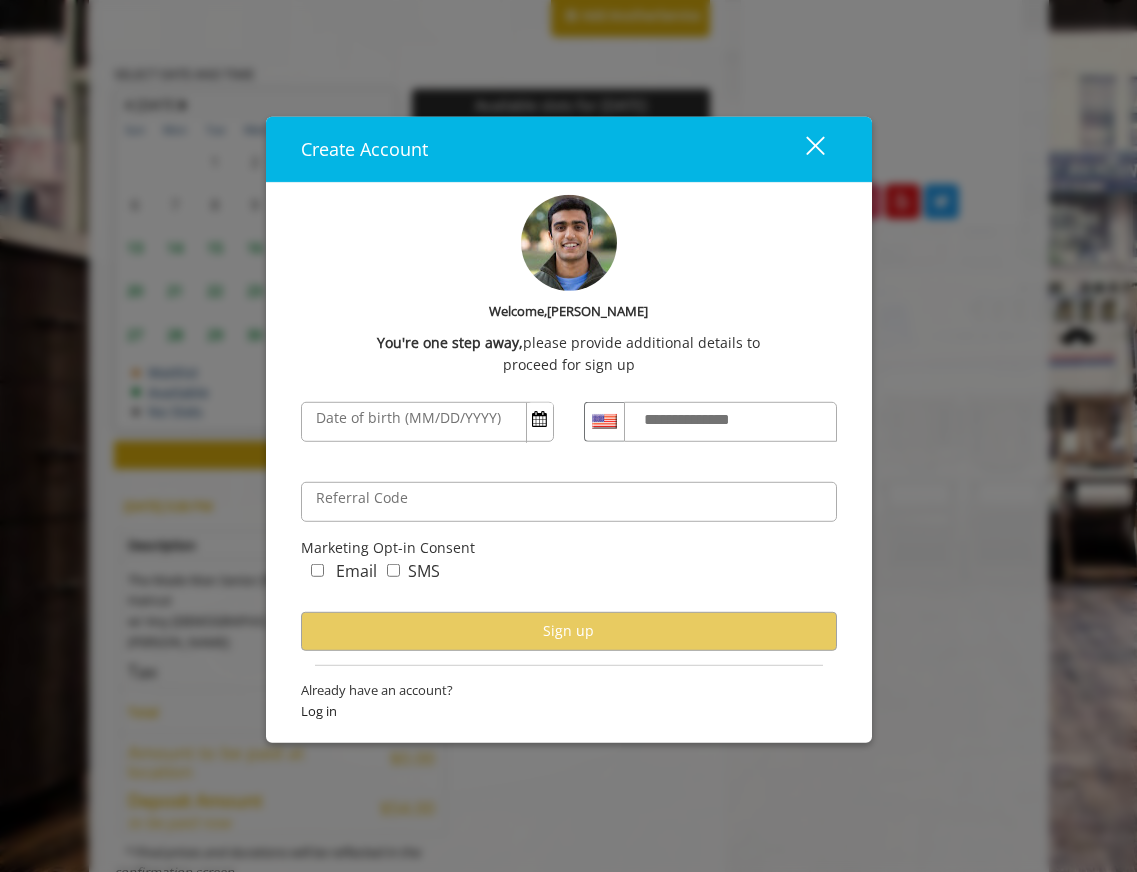 click on "**********" at bounding box center [706, 419] 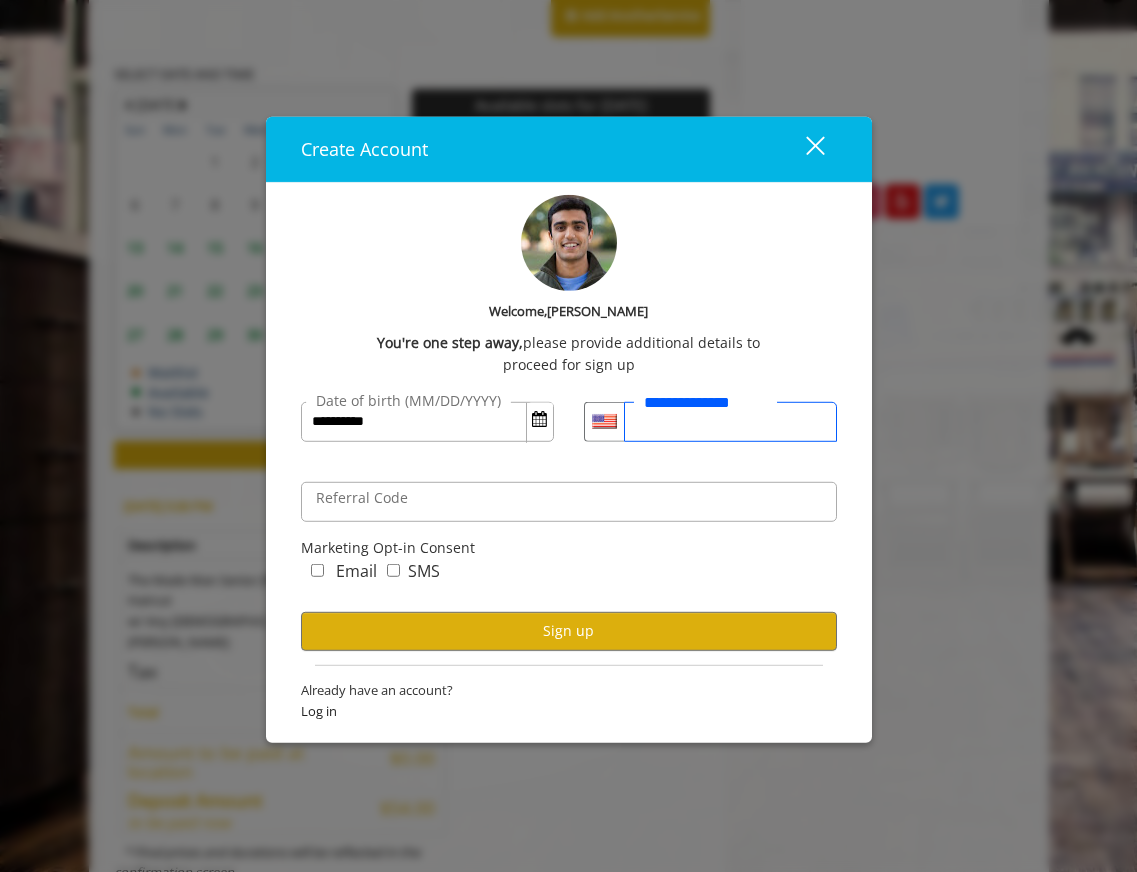 type on "**********" 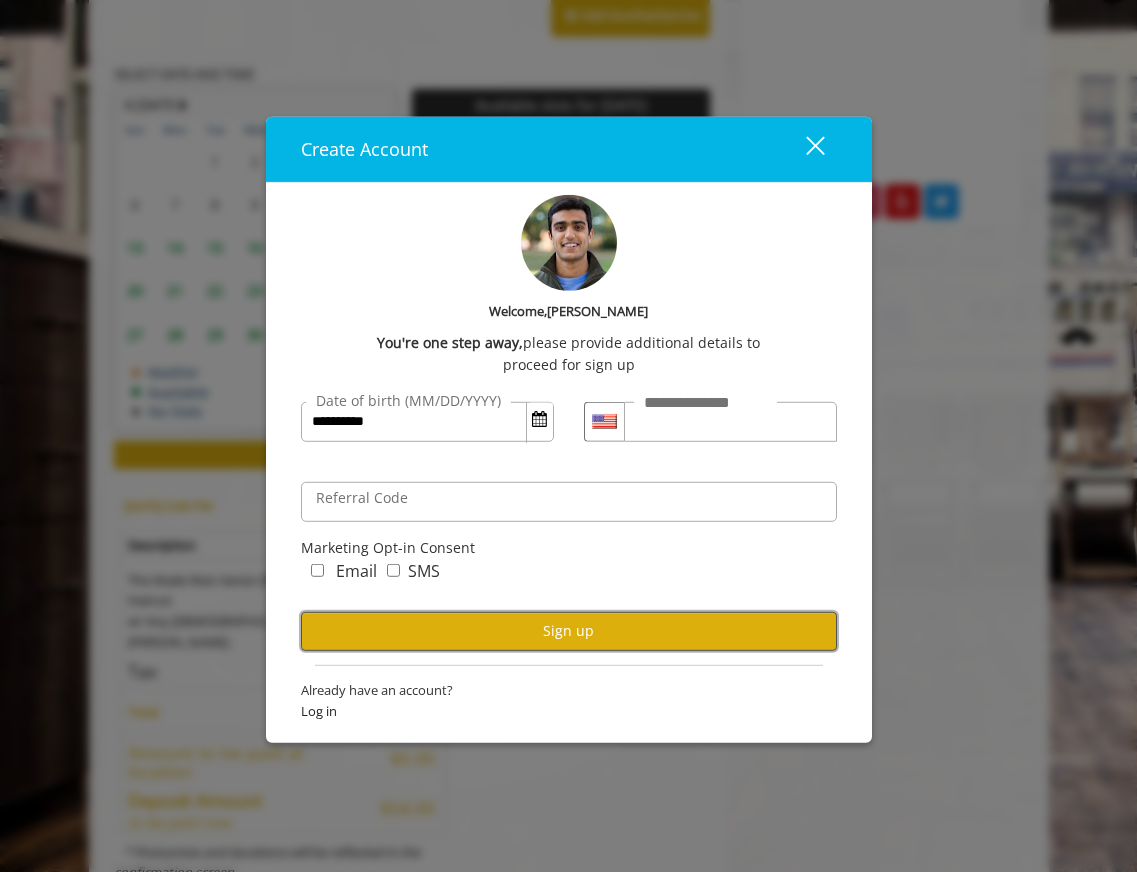 click on "Sign up" at bounding box center (569, 630) 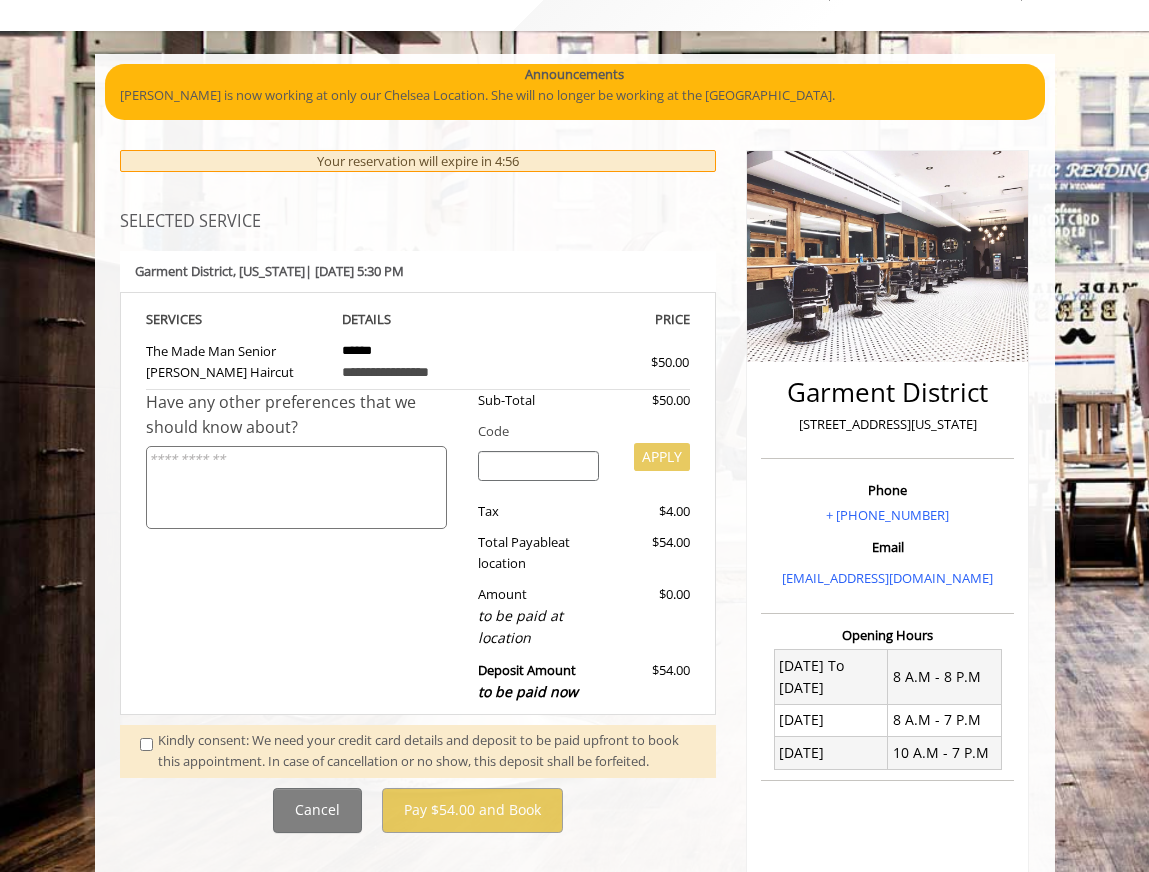 scroll, scrollTop: 118, scrollLeft: 0, axis: vertical 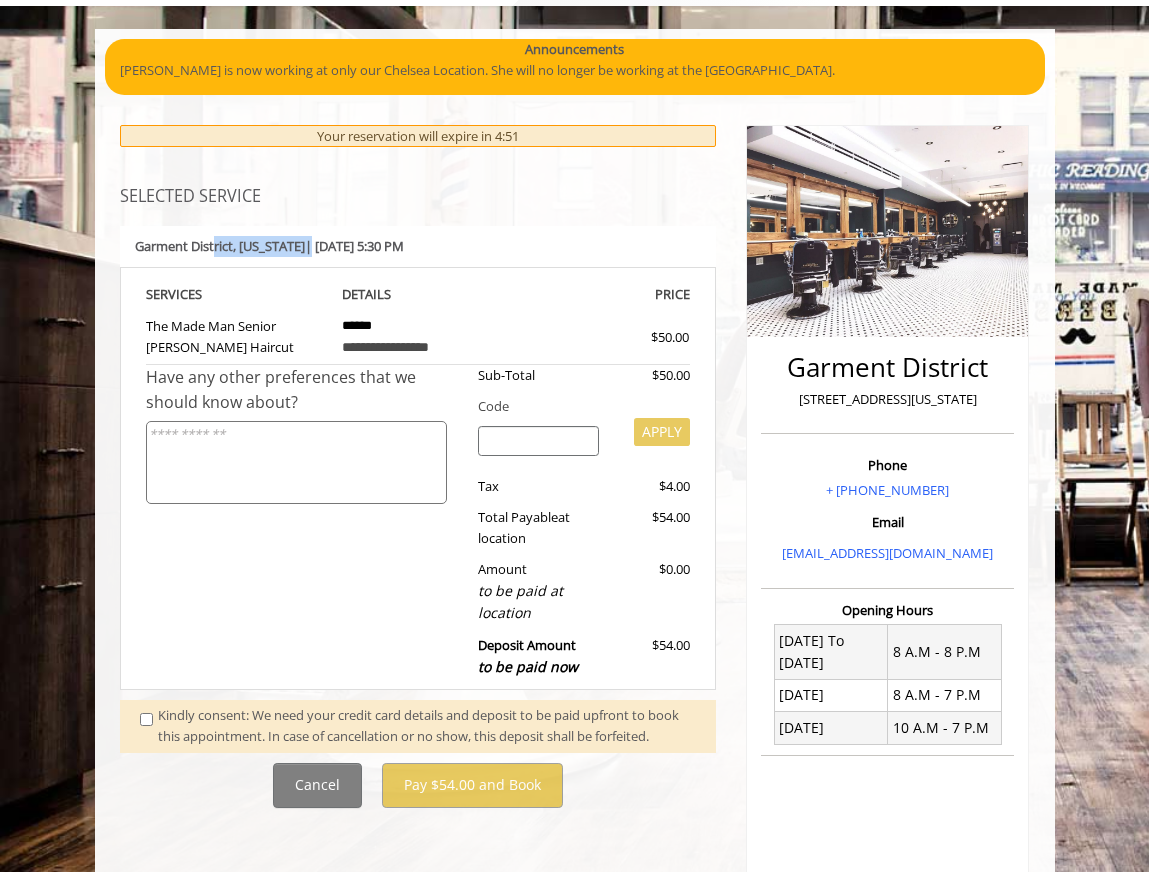 drag, startPoint x: 209, startPoint y: 250, endPoint x: 304, endPoint y: 250, distance: 95 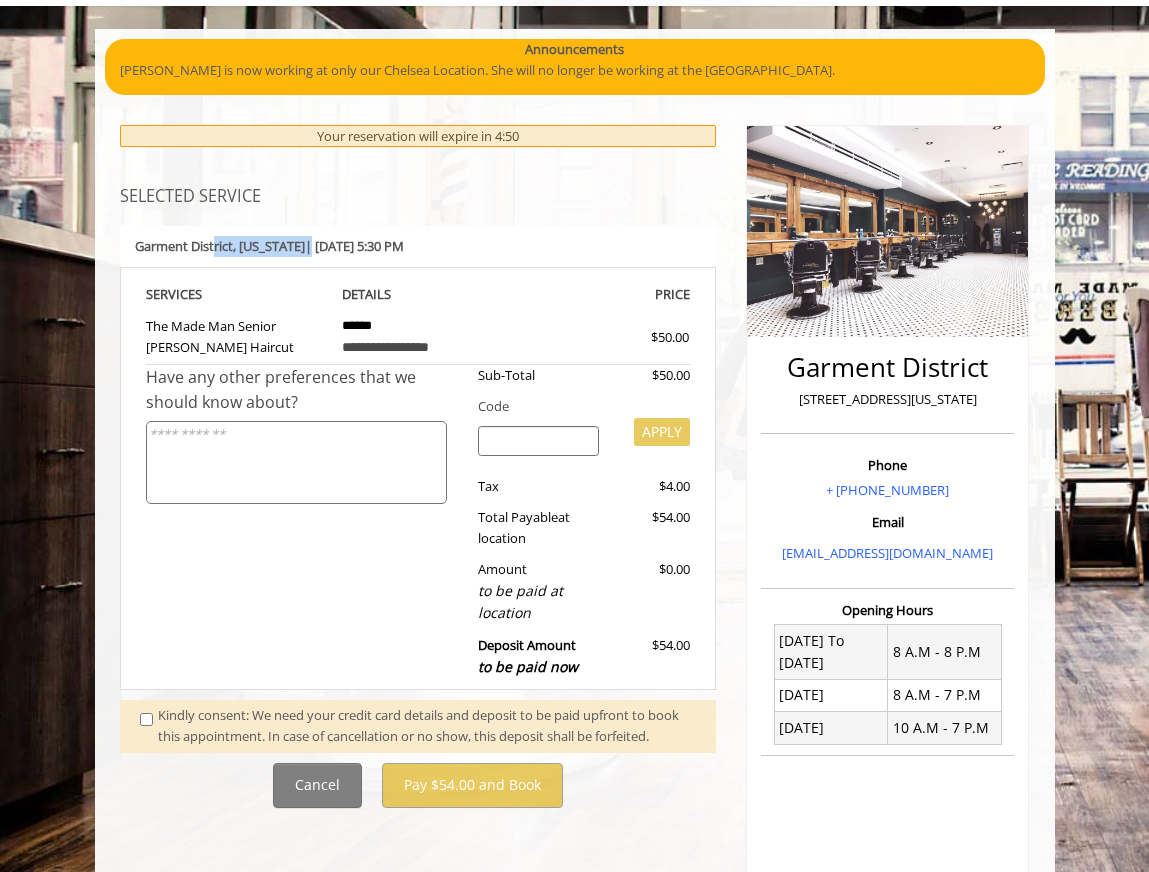 drag, startPoint x: 348, startPoint y: 249, endPoint x: 460, endPoint y: 247, distance: 112.01785 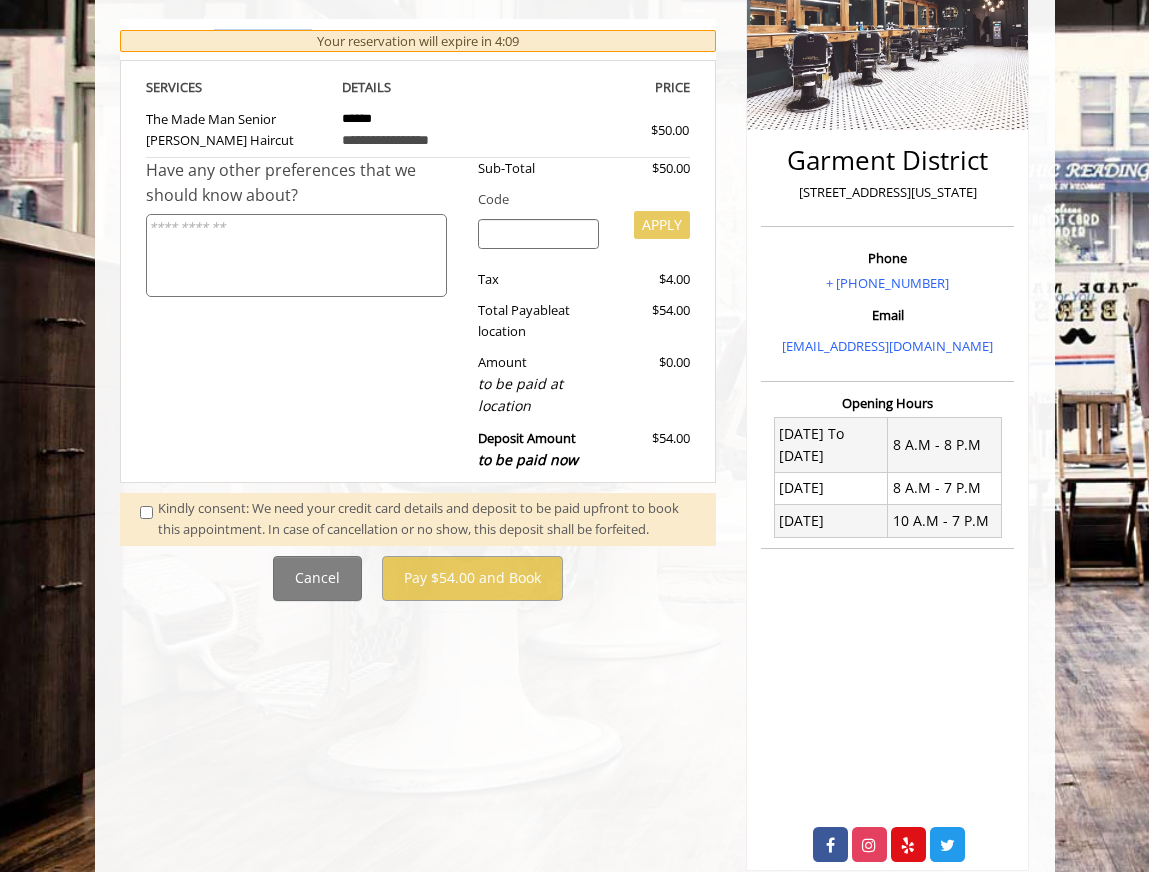 scroll, scrollTop: 338, scrollLeft: 0, axis: vertical 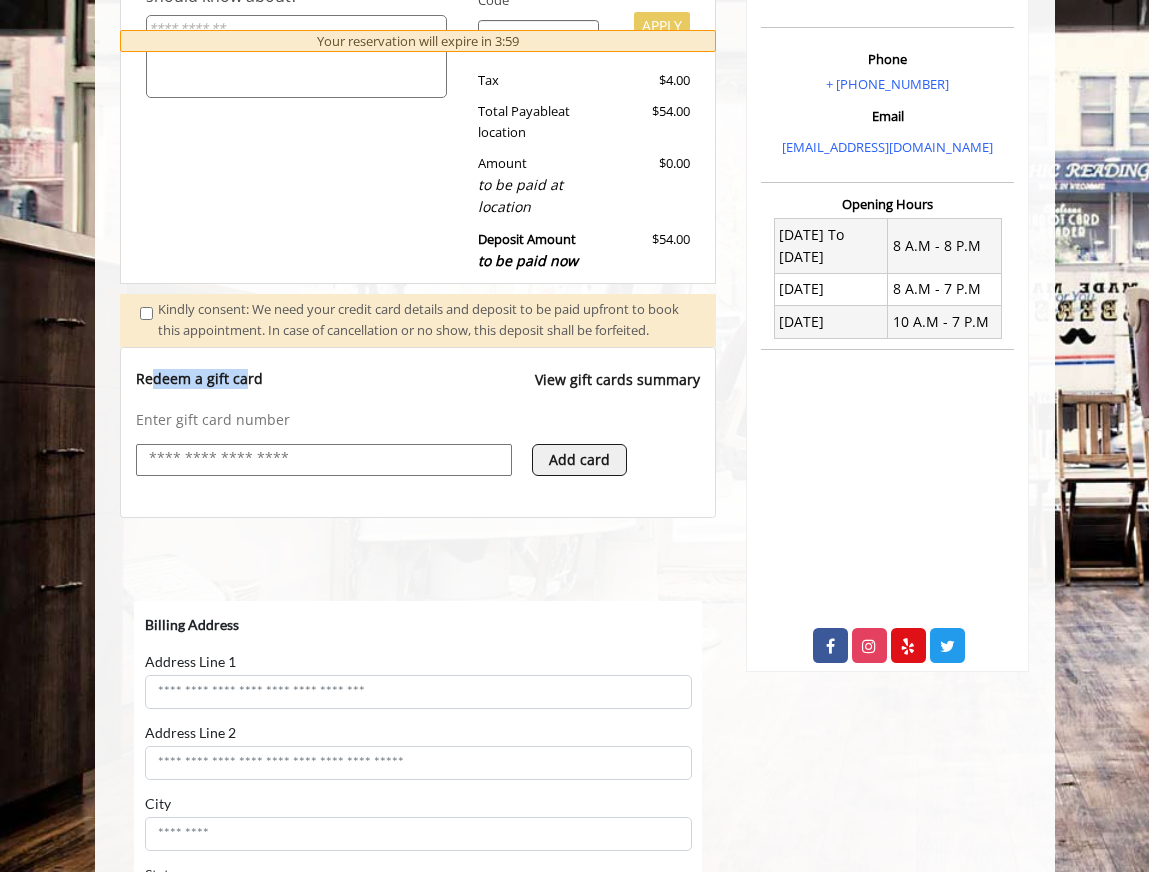 drag, startPoint x: 154, startPoint y: 401, endPoint x: 243, endPoint y: 401, distance: 89 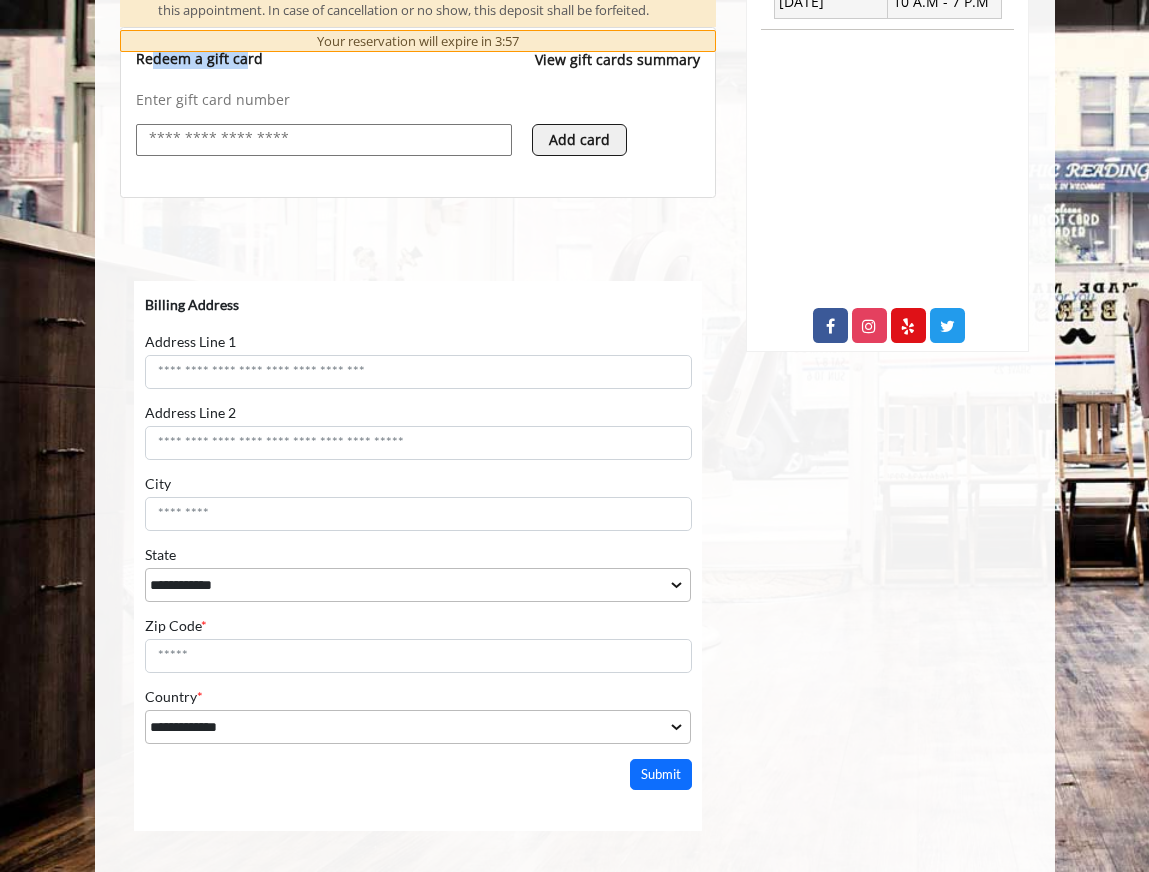 scroll, scrollTop: 850, scrollLeft: 0, axis: vertical 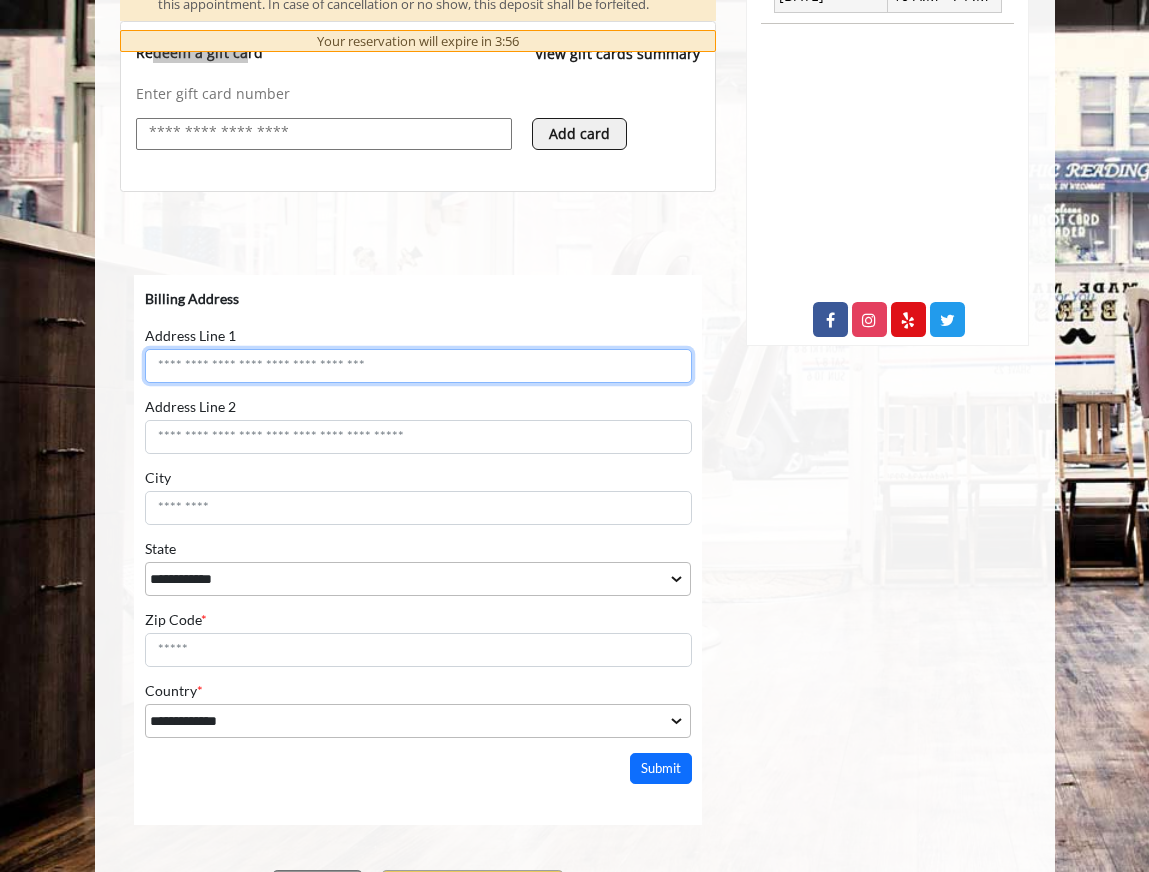 click on "Address Line 1" at bounding box center [417, 365] 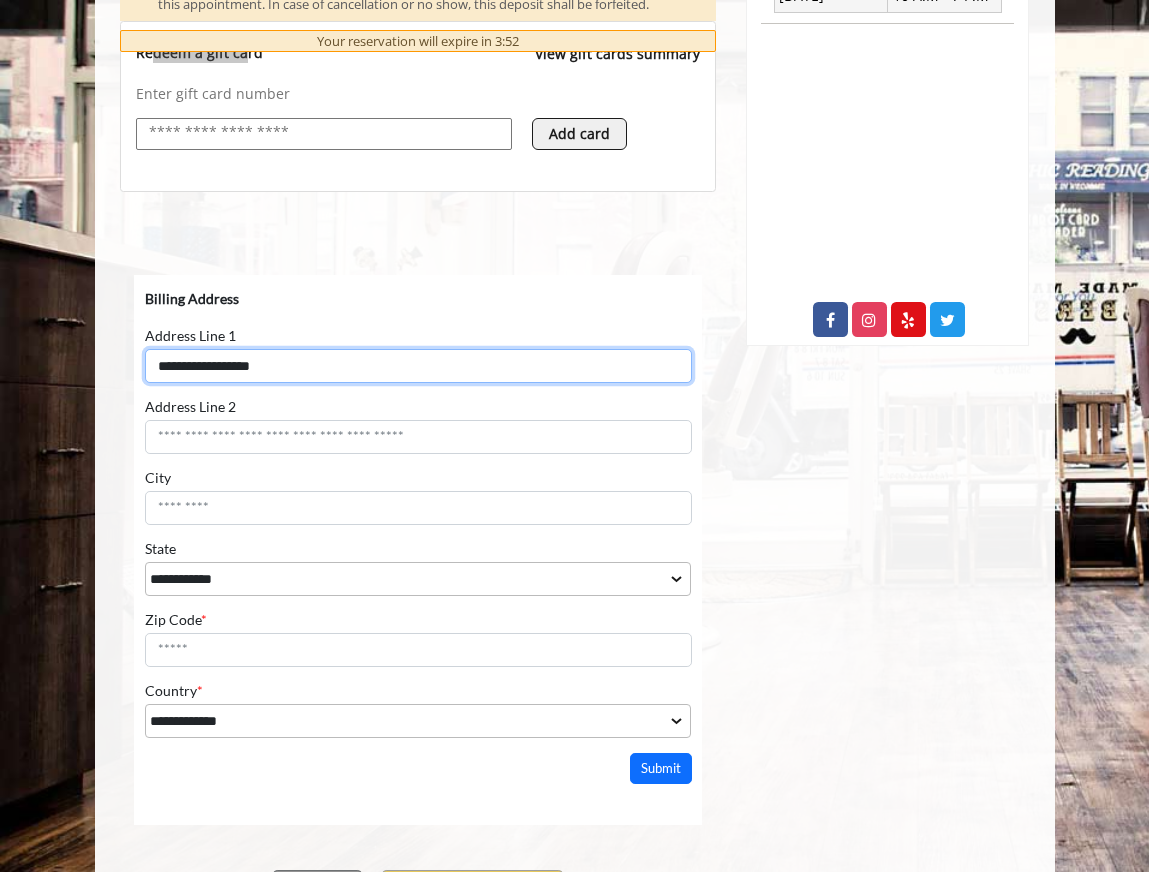 type on "**********" 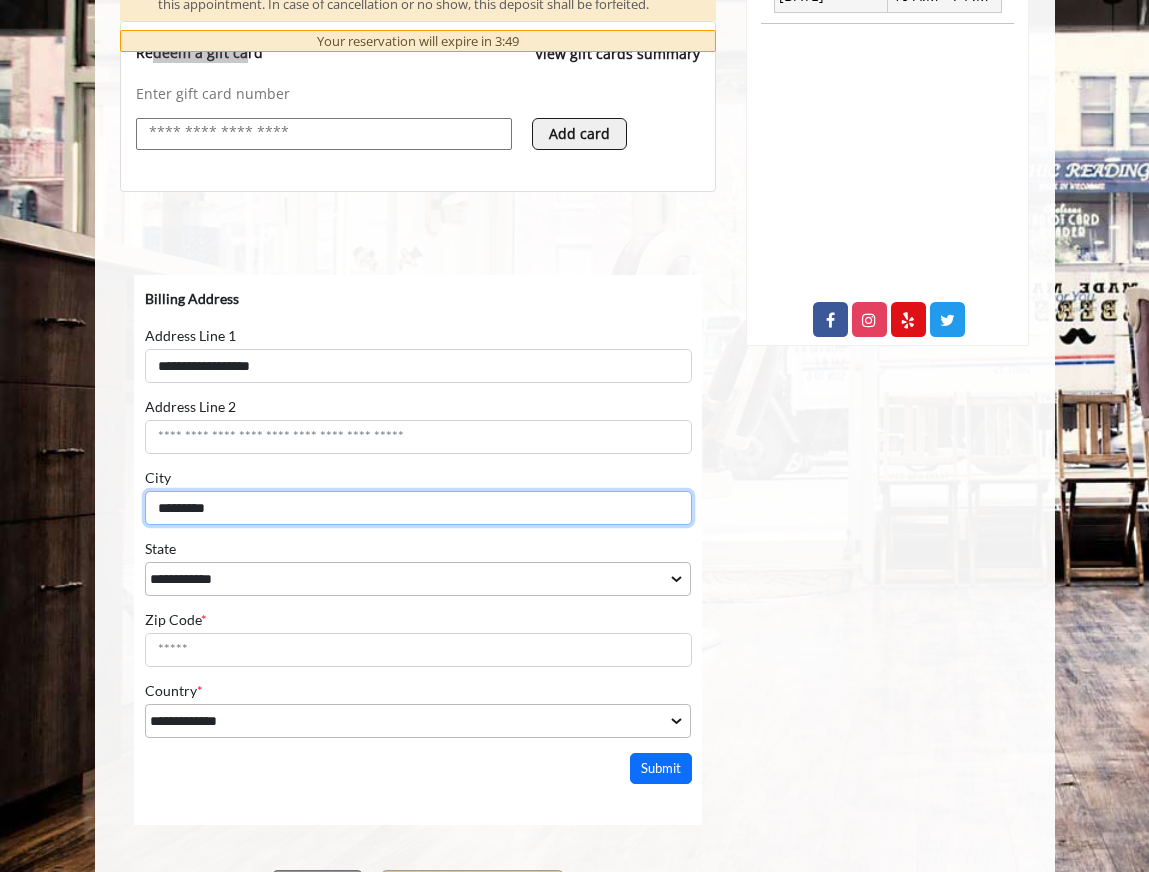 type on "*********" 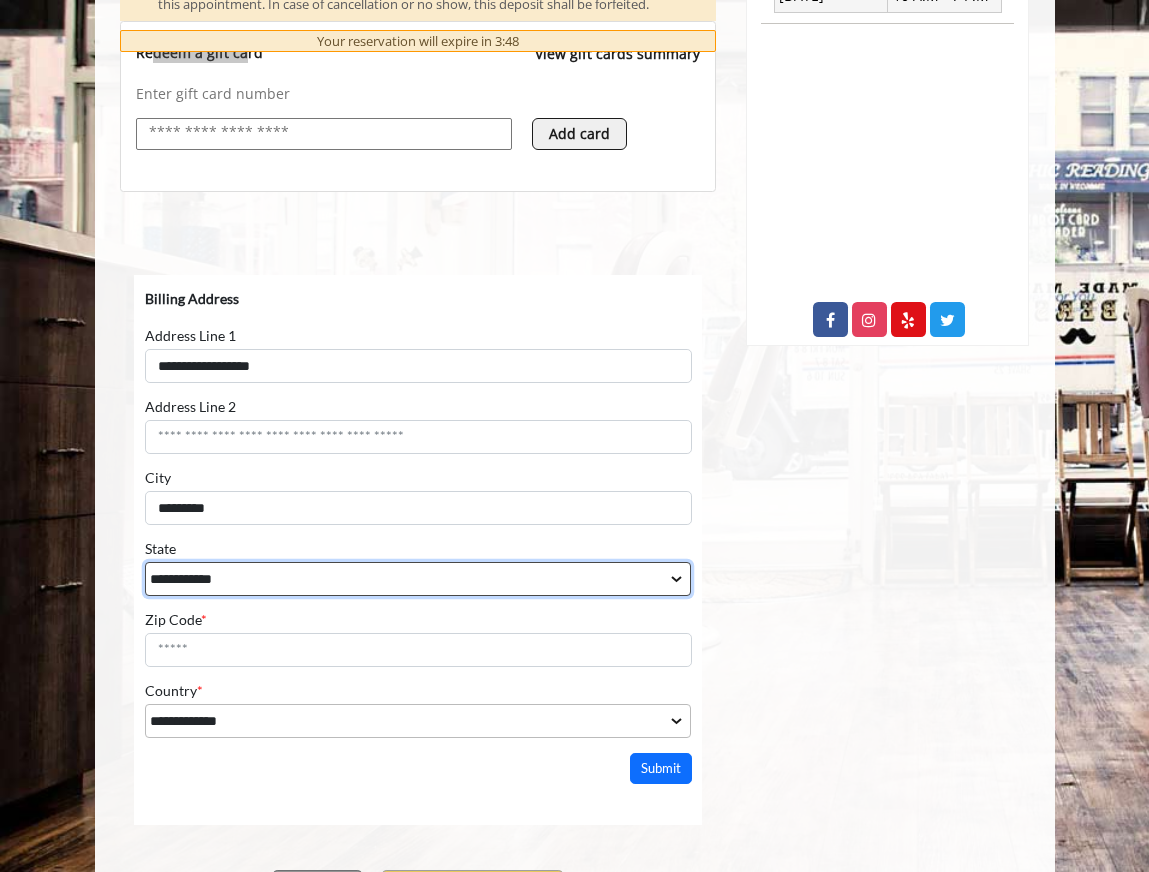 click on "**********" at bounding box center (417, 578) 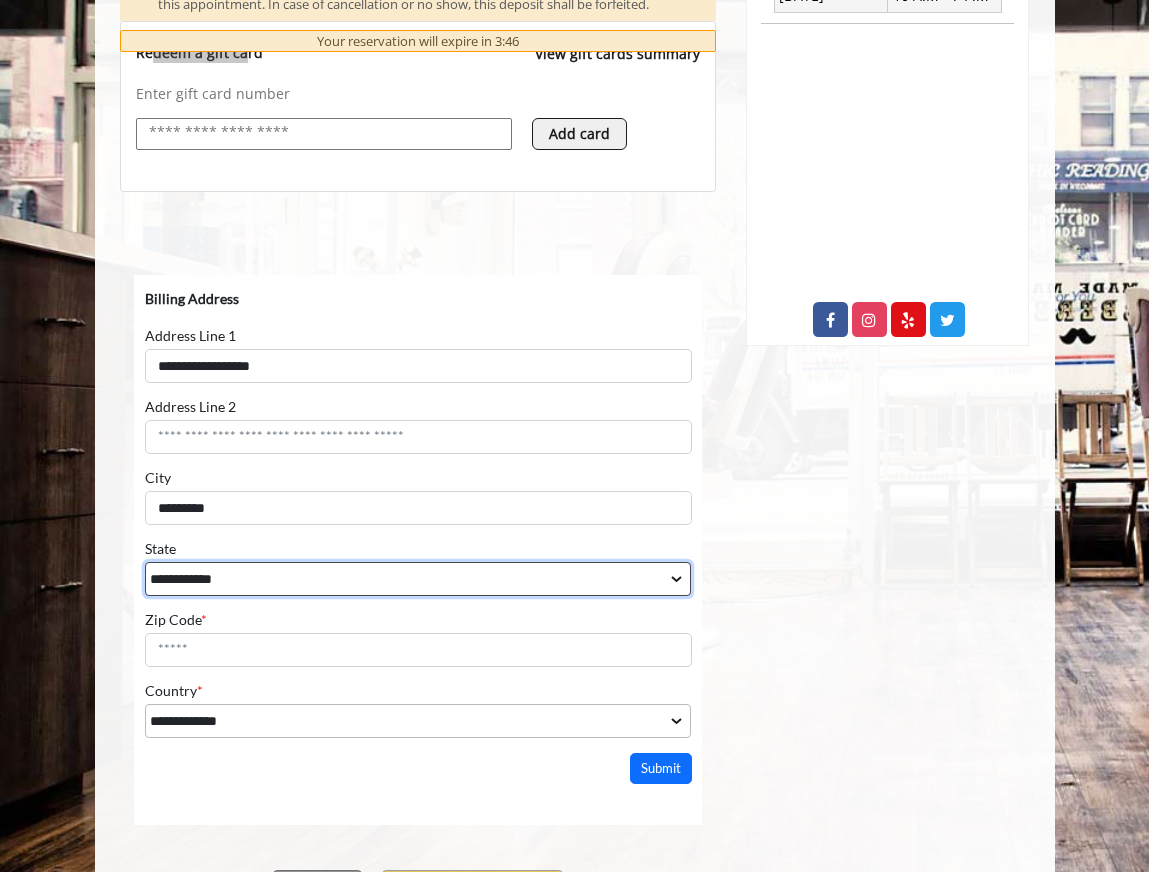 select on "**" 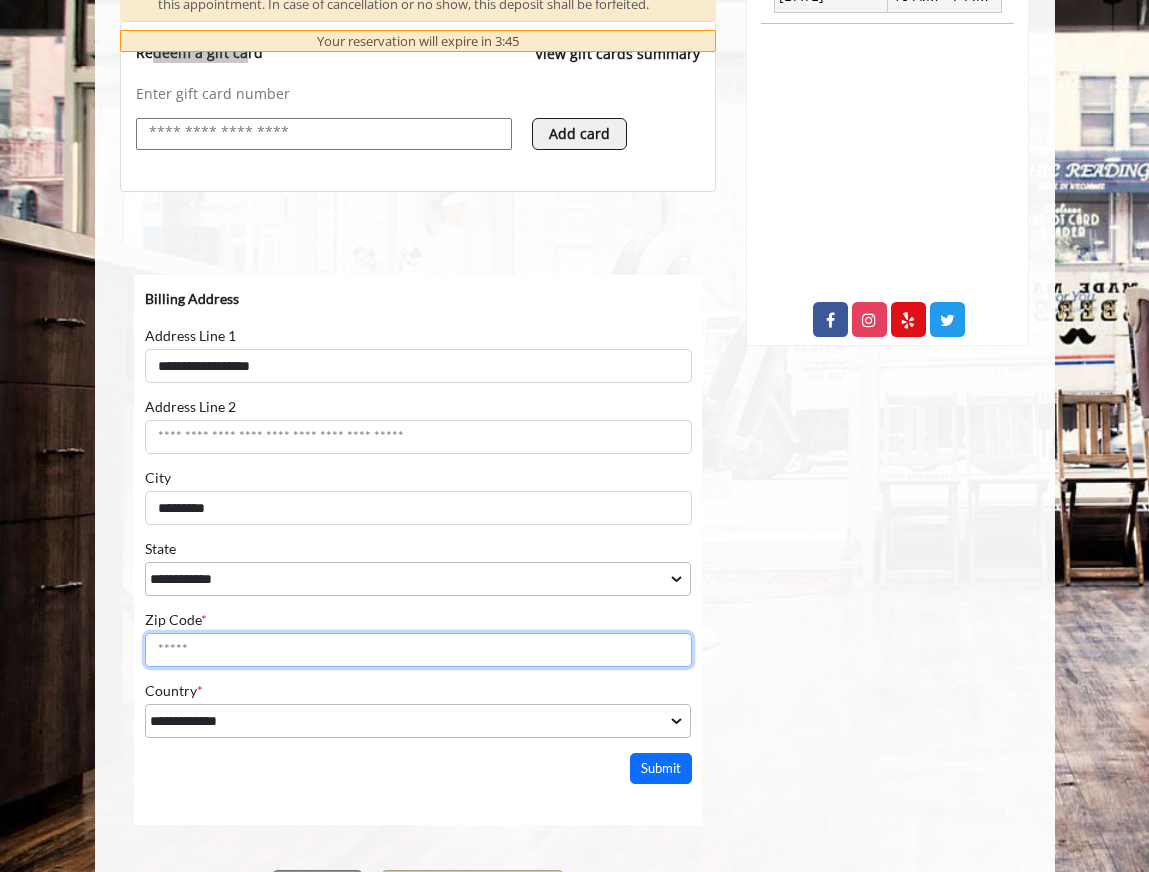 click on "Zip Code  *" at bounding box center [417, 649] 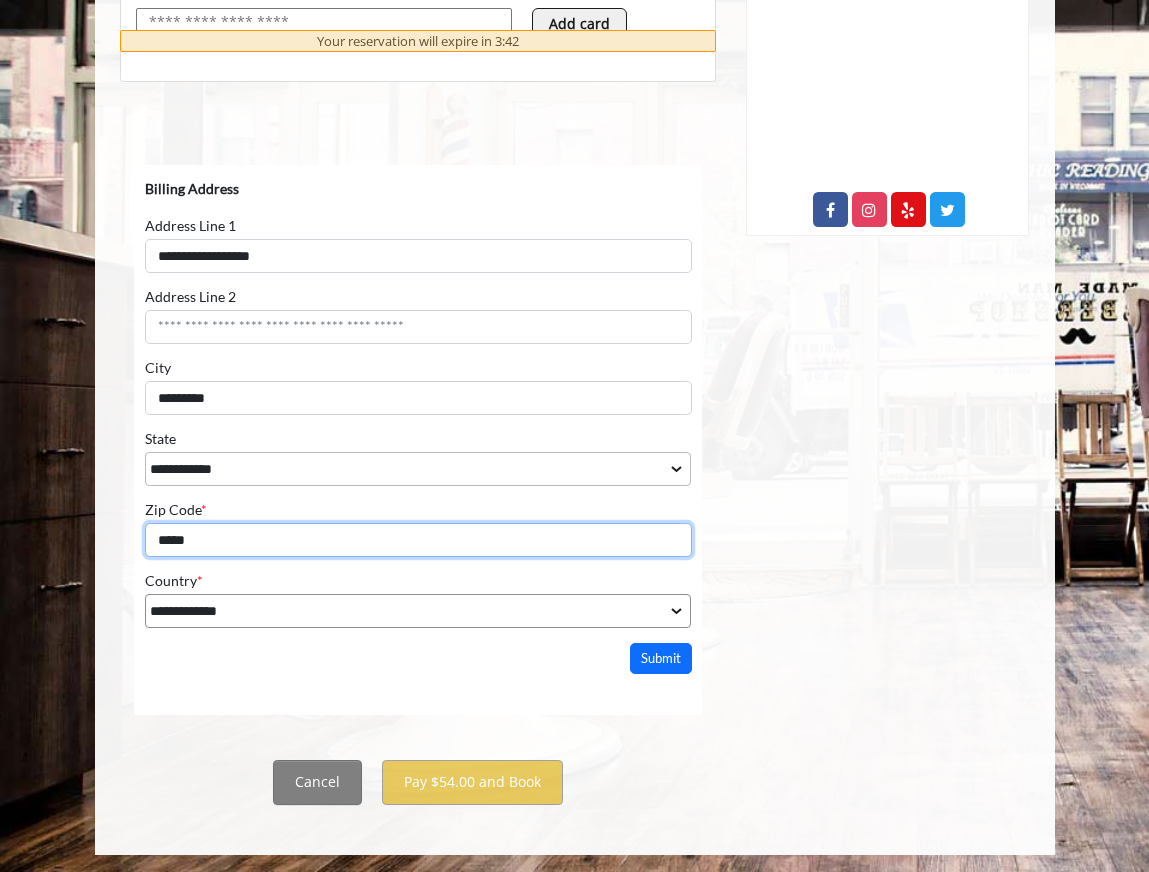 scroll, scrollTop: 983, scrollLeft: 0, axis: vertical 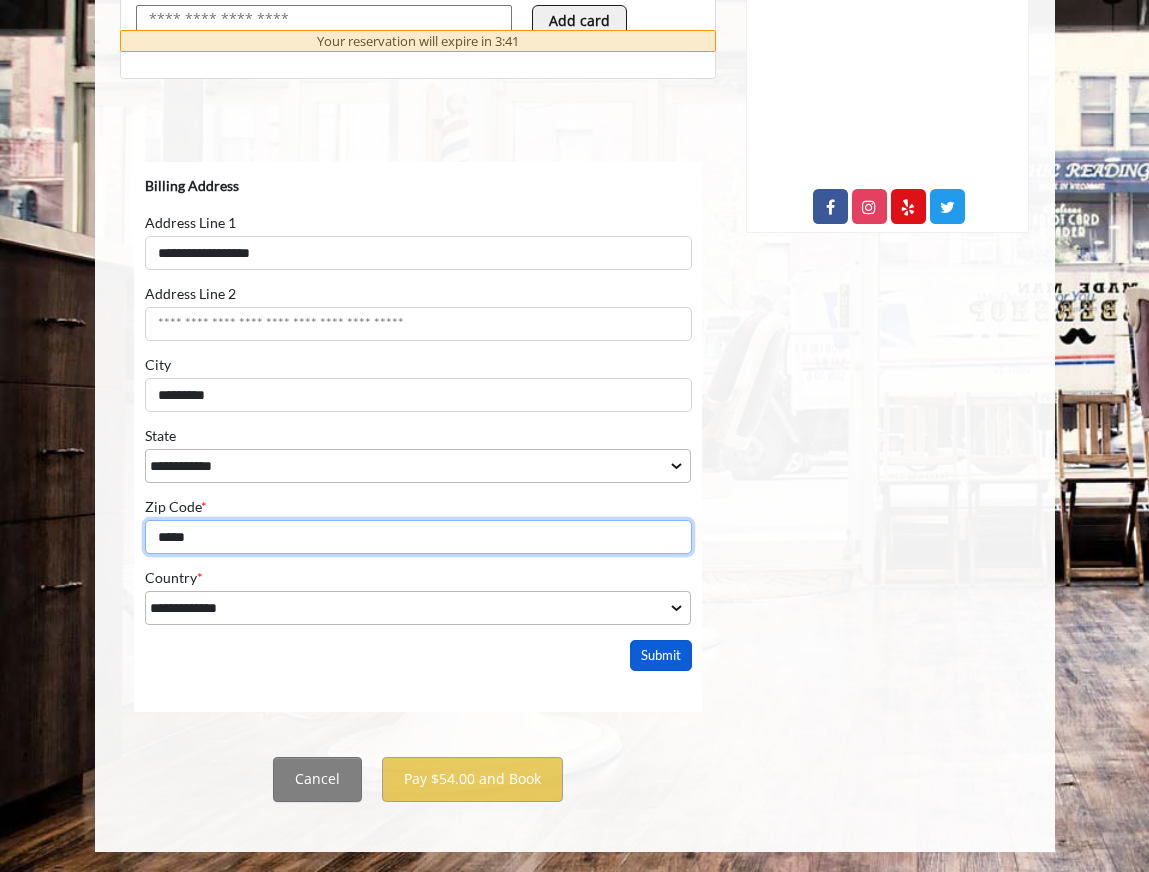 type on "*****" 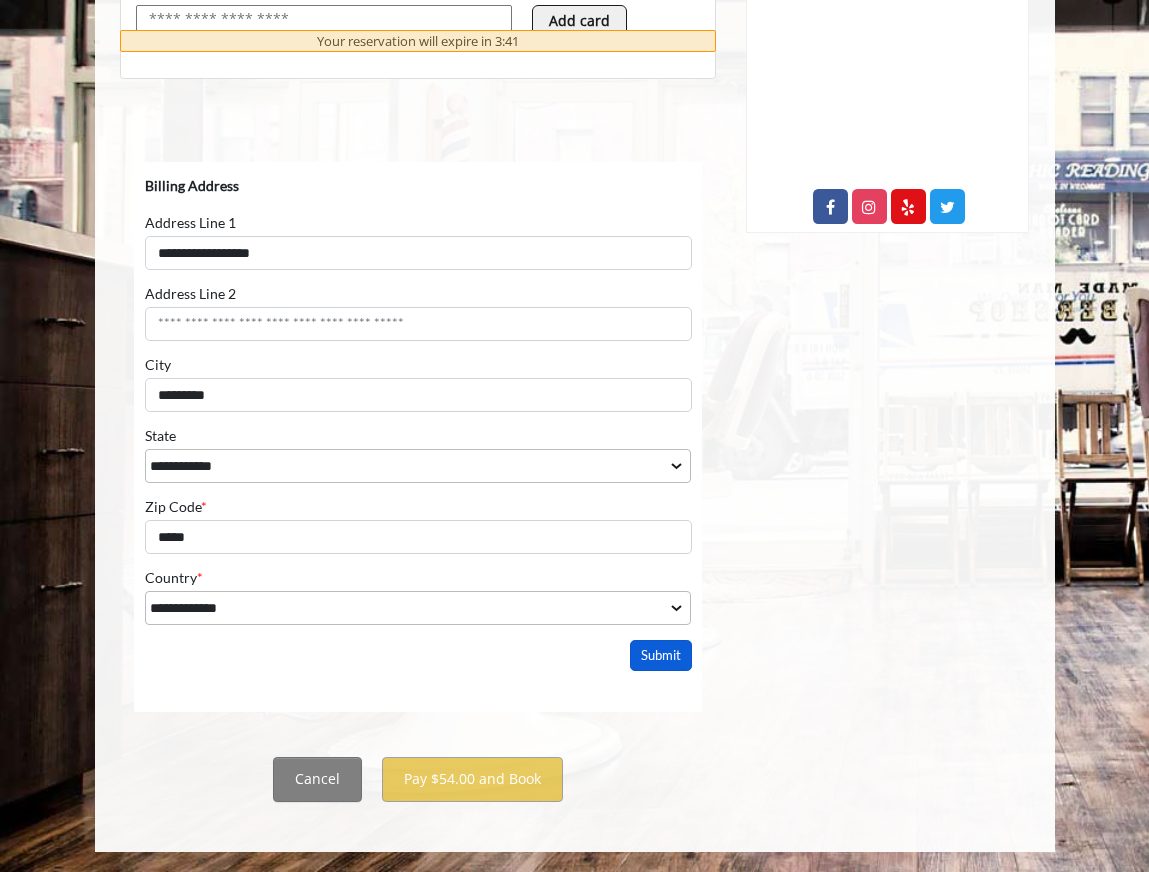 click on "Submit" at bounding box center [660, 654] 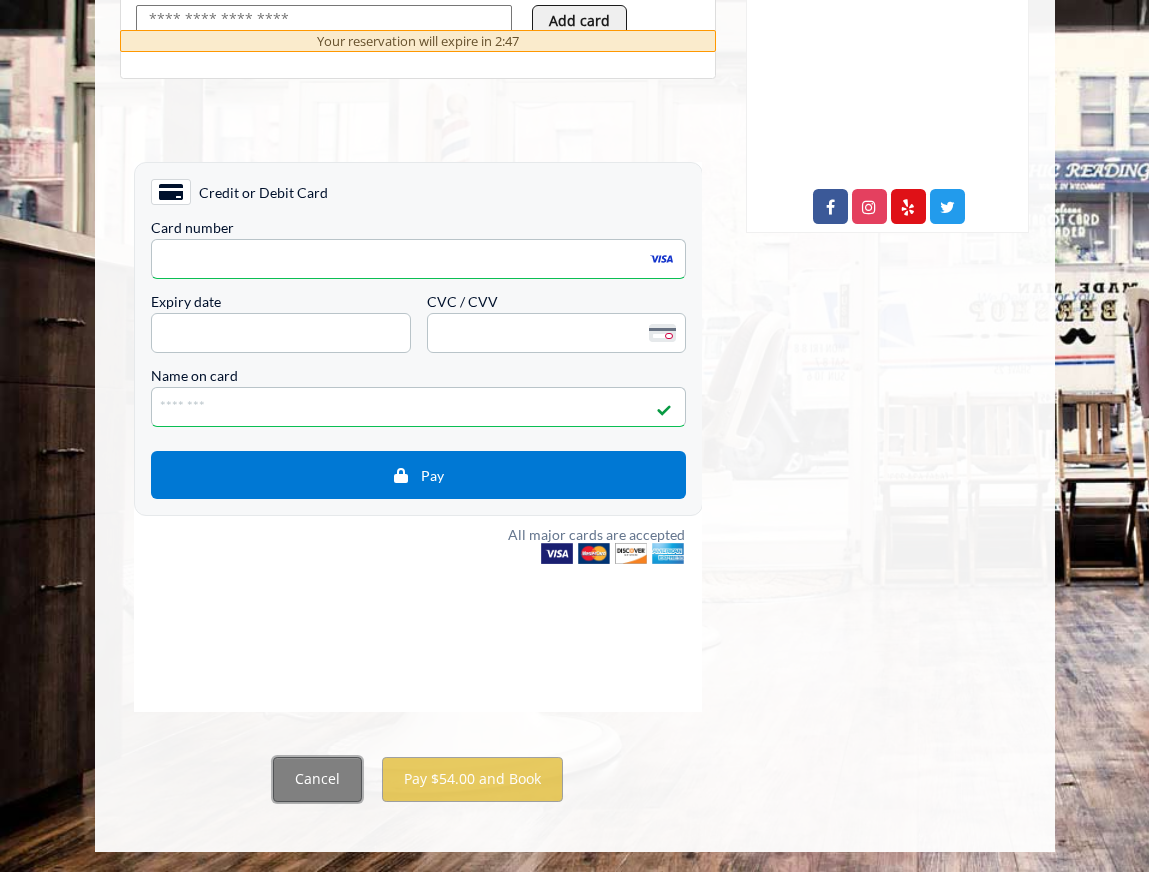 click on "Cancel" 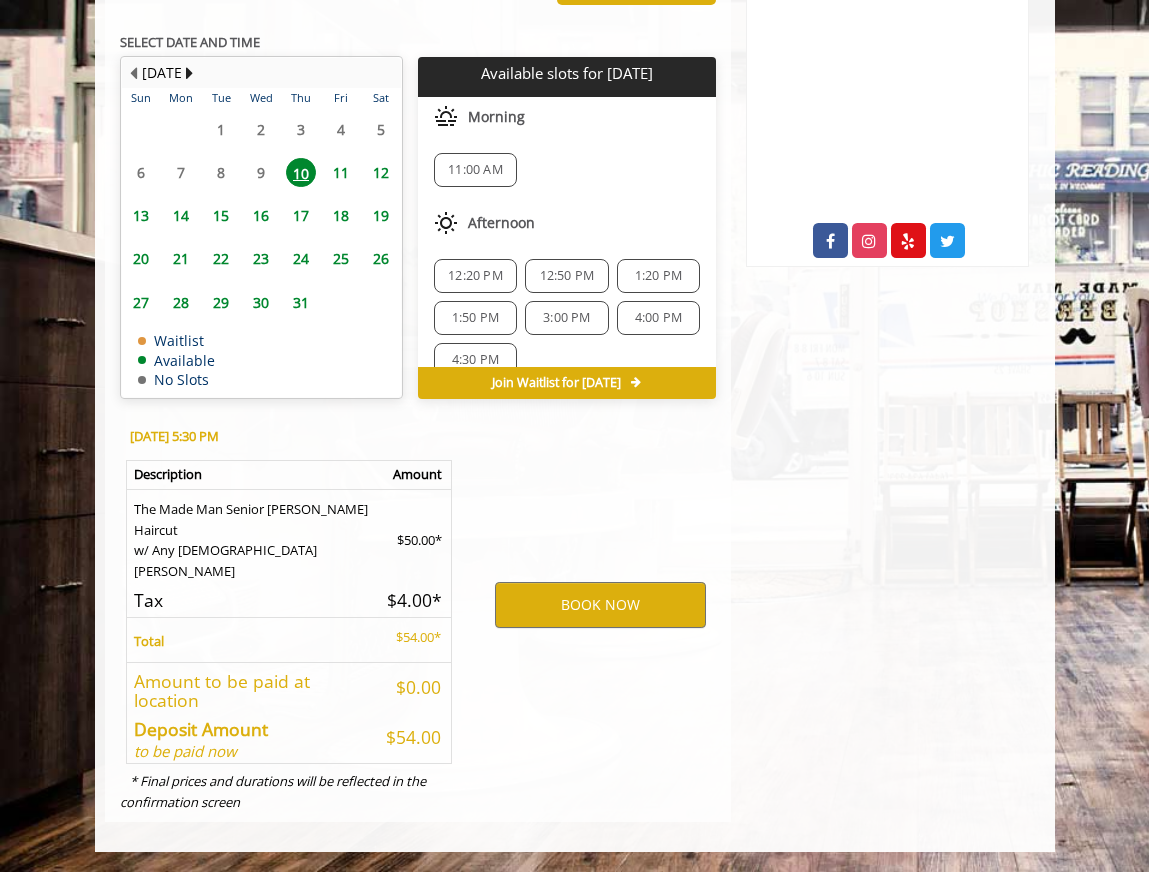 scroll, scrollTop: 859, scrollLeft: 0, axis: vertical 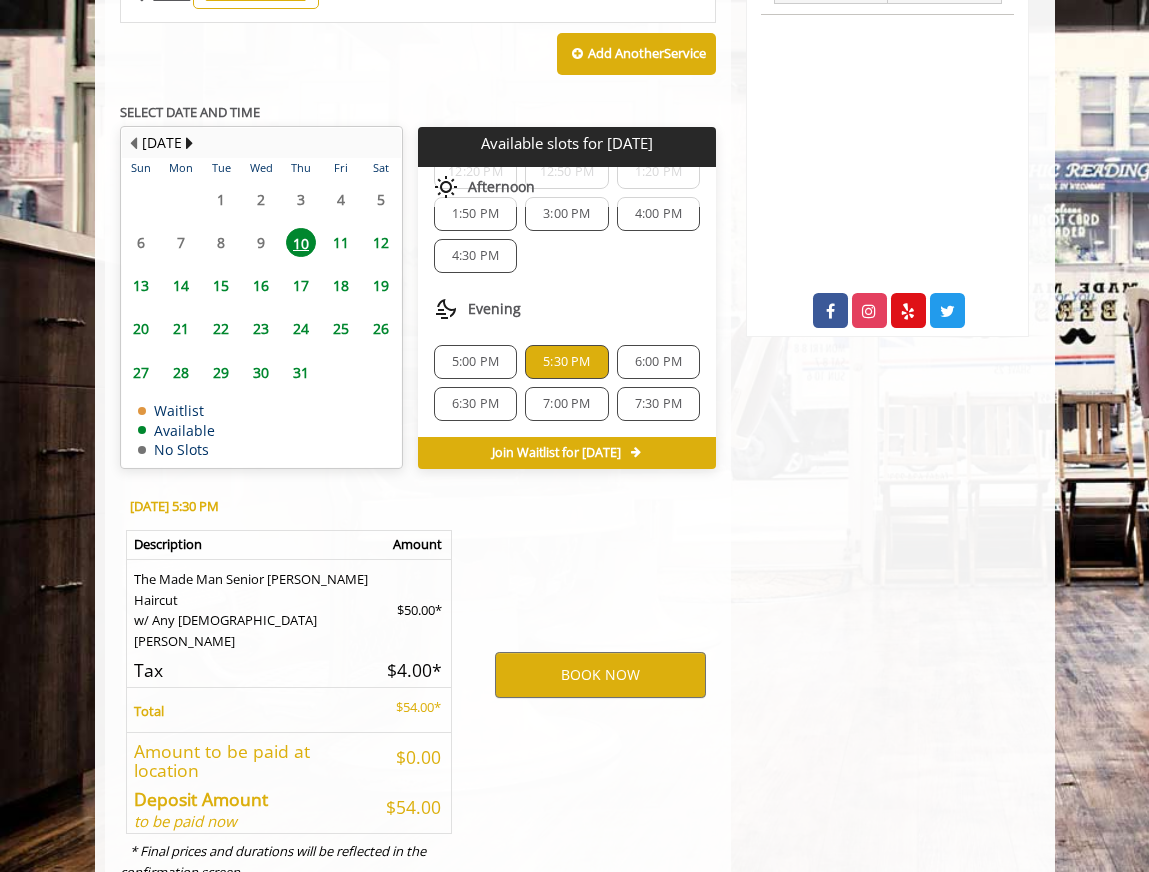 click on "6:00 PM" 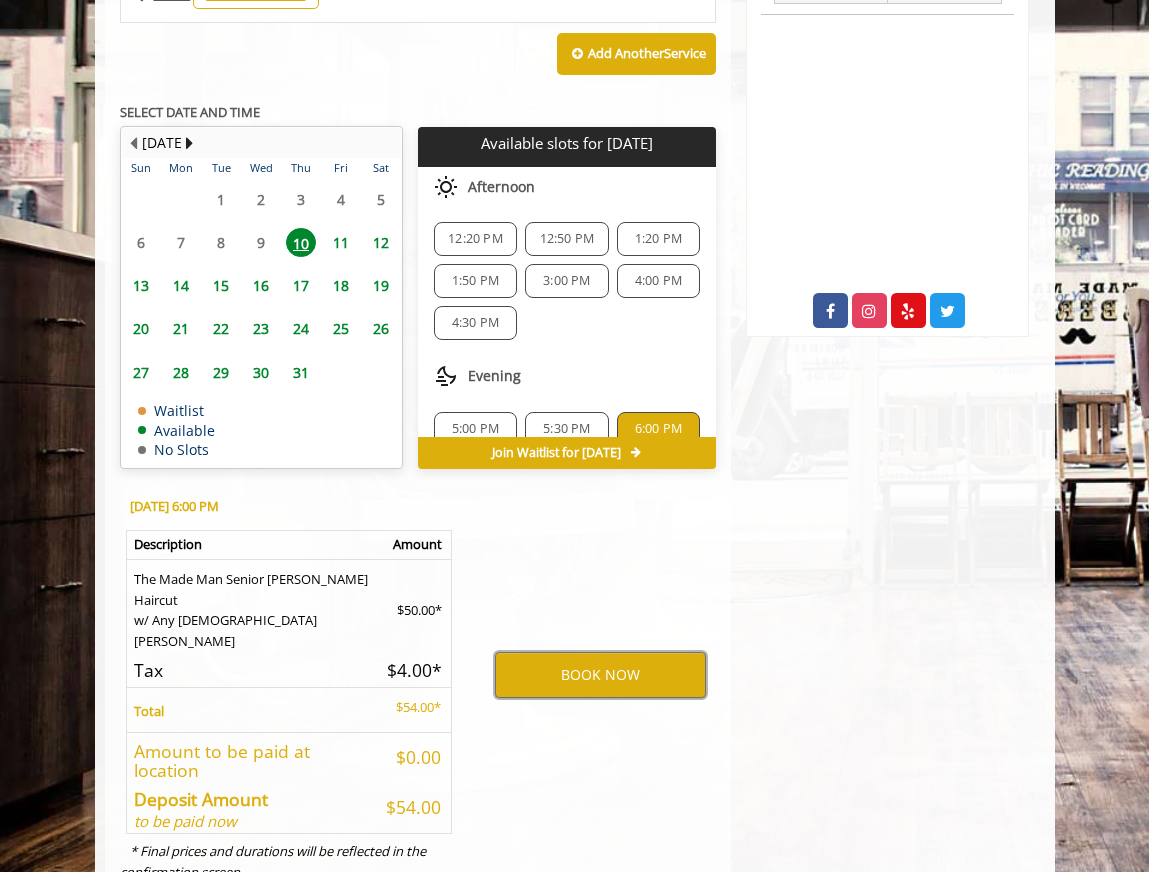 scroll, scrollTop: 174, scrollLeft: 0, axis: vertical 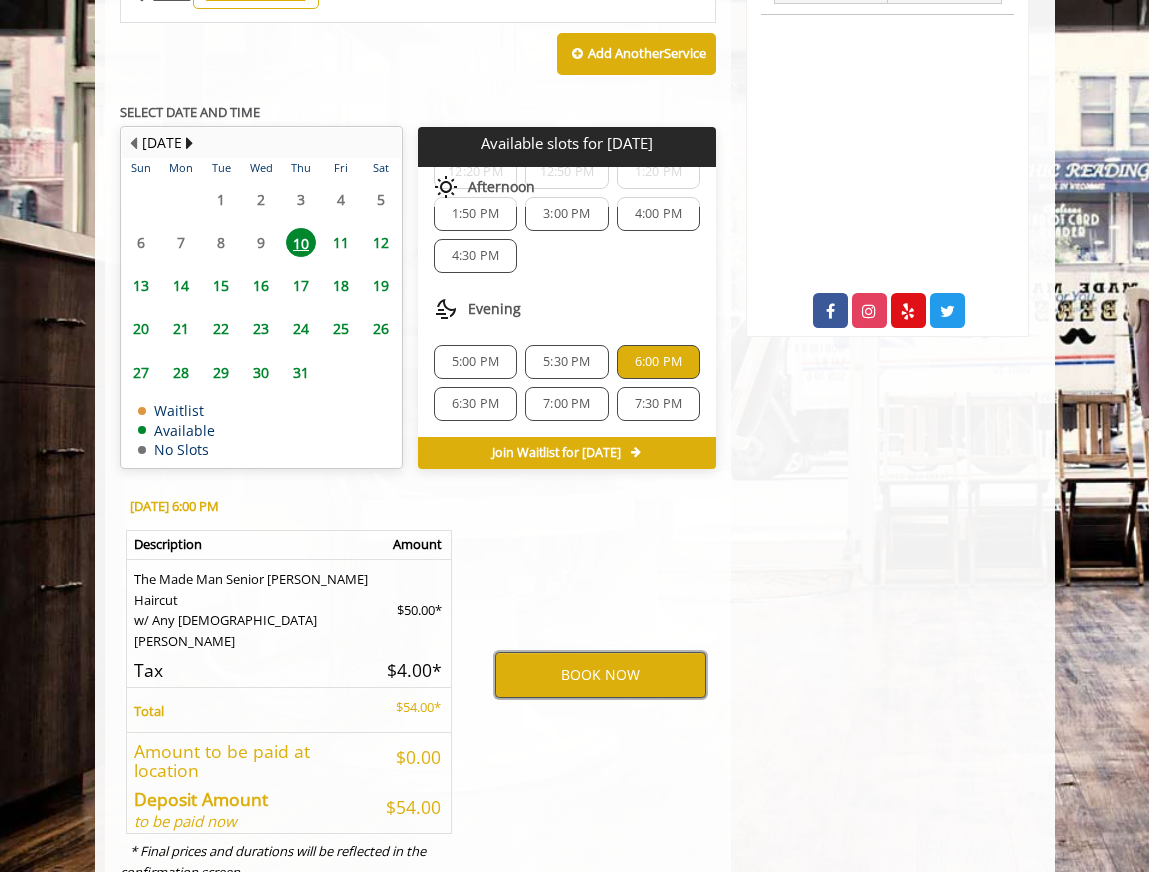 click on "BOOK NOW" at bounding box center [600, 675] 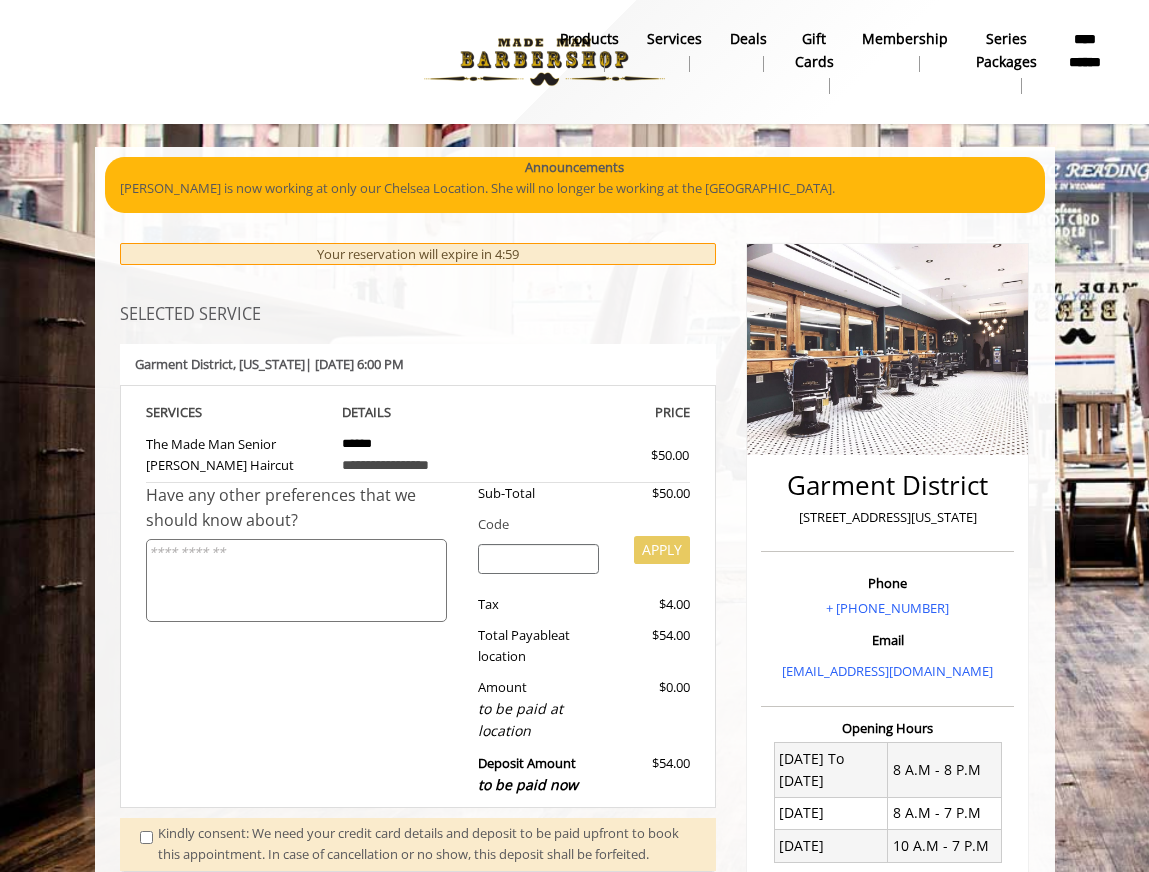 scroll, scrollTop: 0, scrollLeft: 0, axis: both 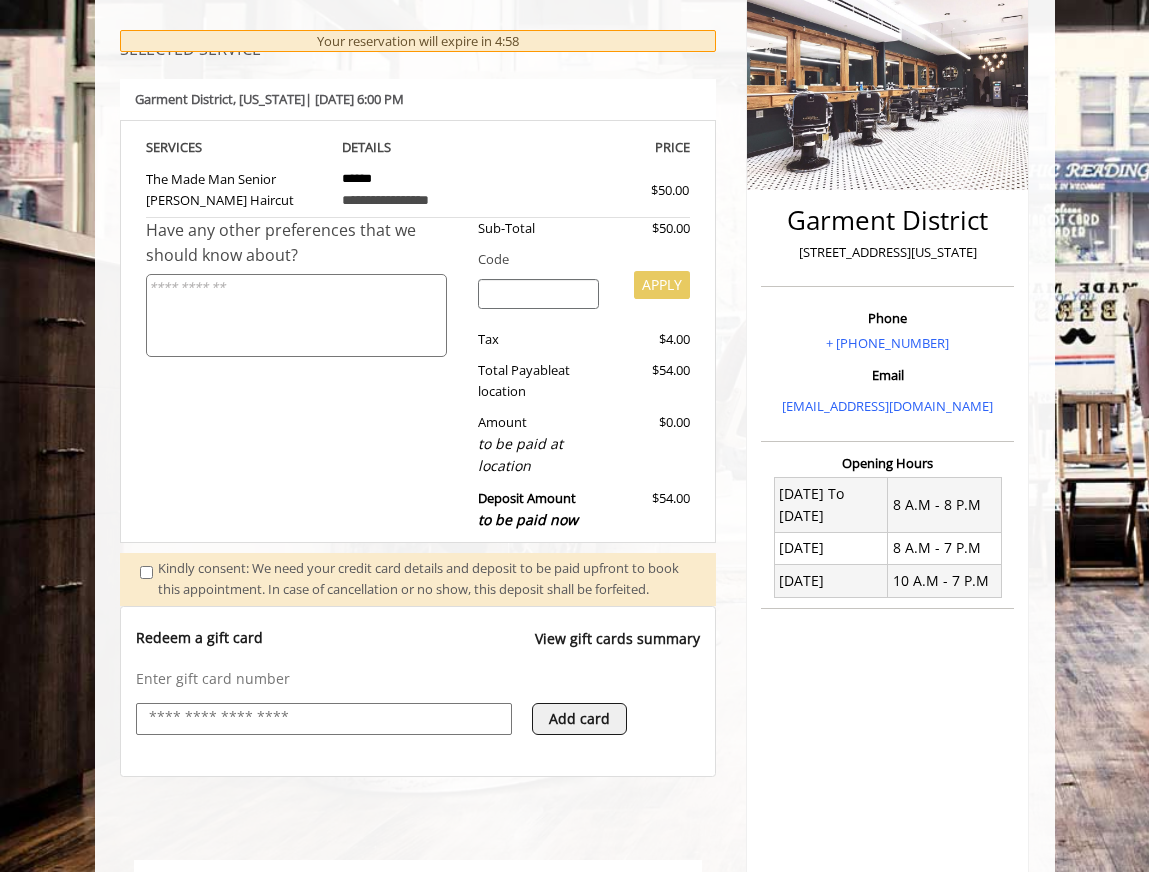 select on "***" 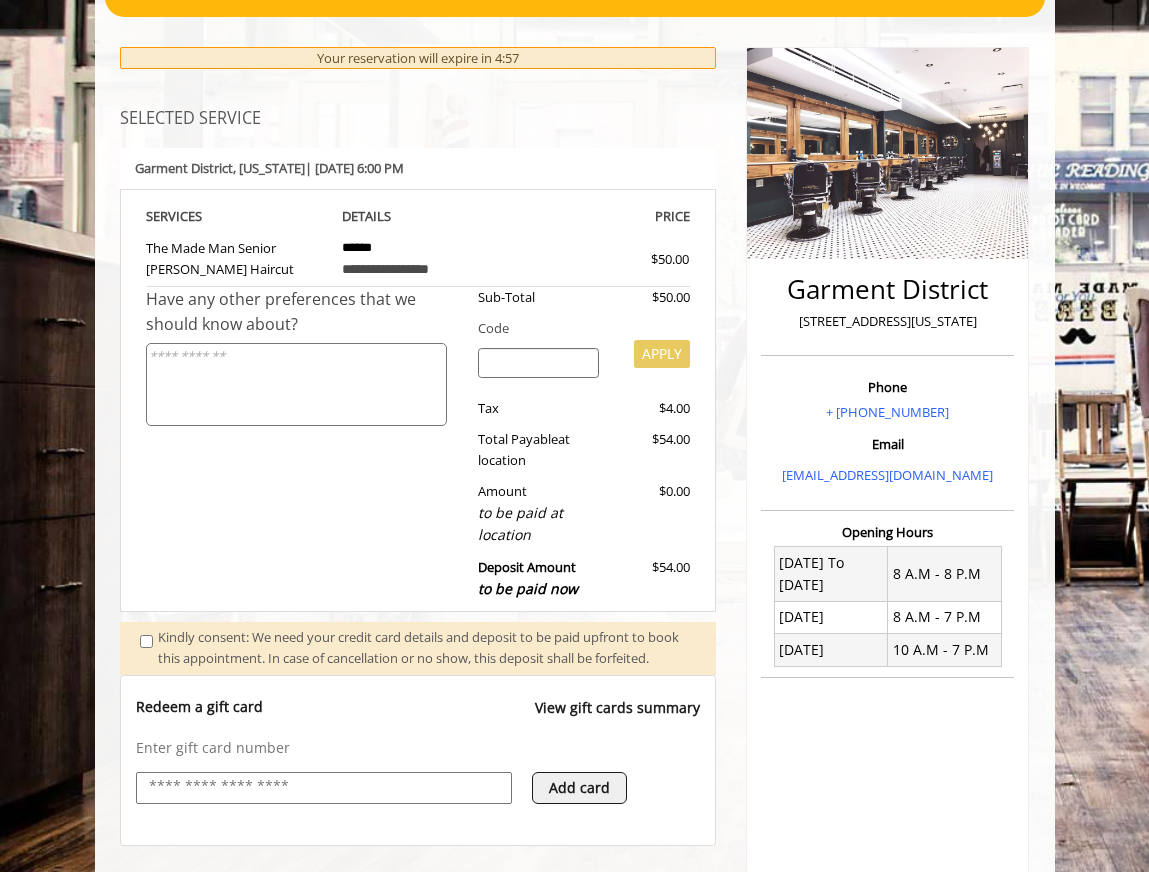 scroll, scrollTop: 181, scrollLeft: 0, axis: vertical 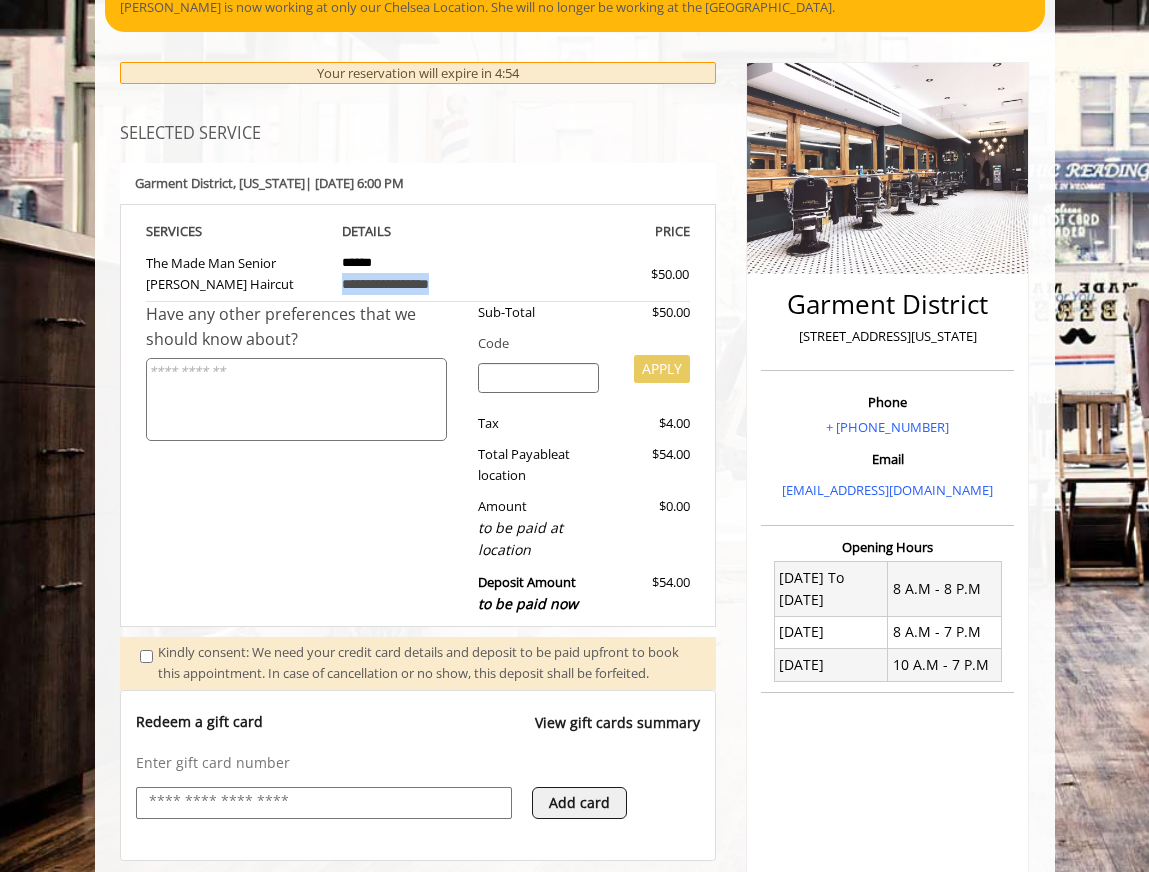 drag, startPoint x: 334, startPoint y: 288, endPoint x: 467, endPoint y: 288, distance: 133 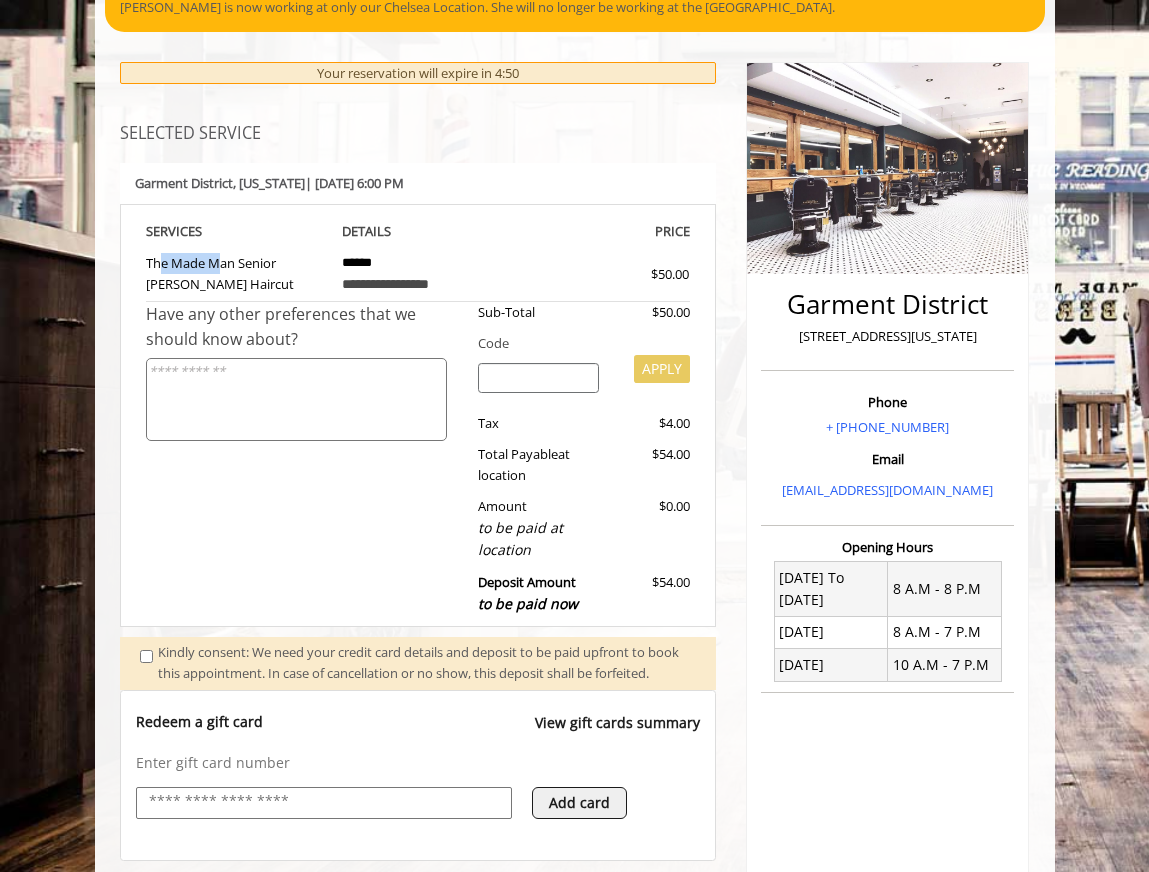 drag, startPoint x: 150, startPoint y: 261, endPoint x: 208, endPoint y: 262, distance: 58.00862 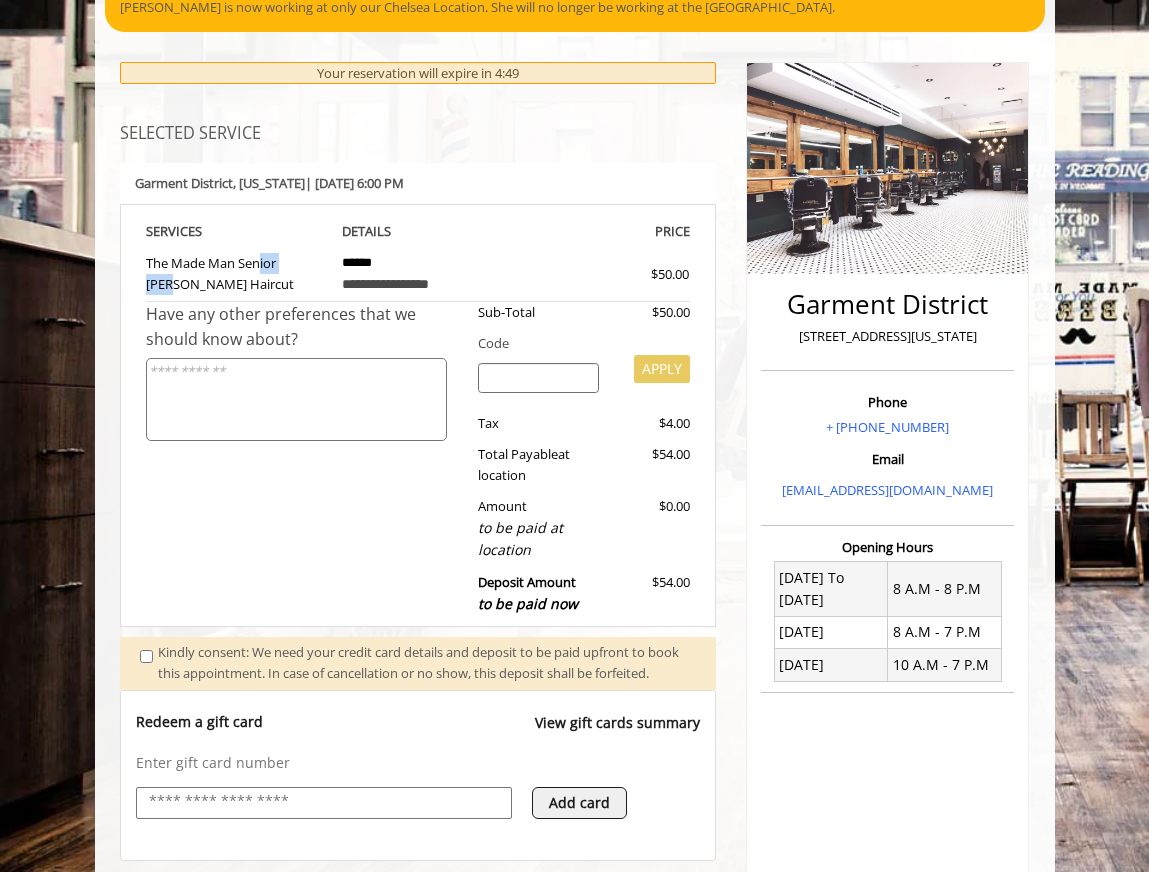 drag, startPoint x: 252, startPoint y: 260, endPoint x: 305, endPoint y: 260, distance: 53 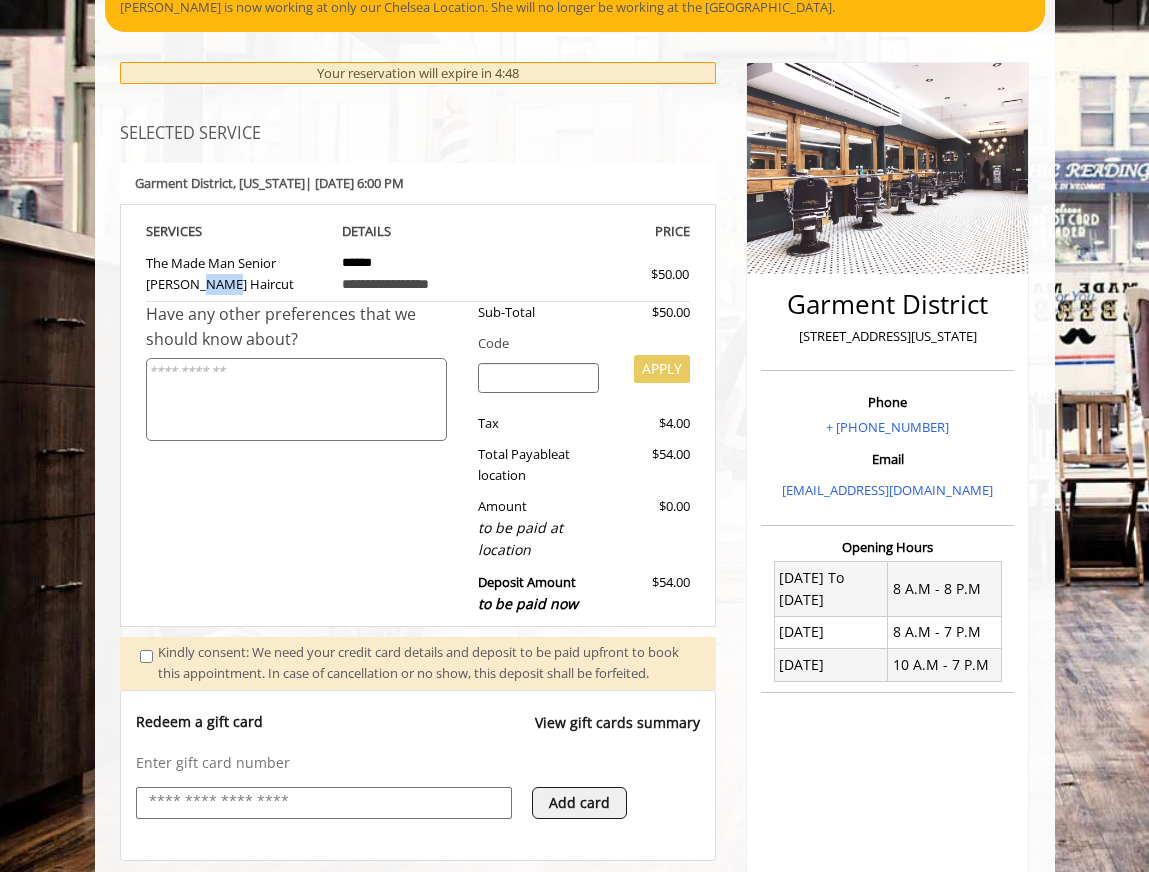 drag, startPoint x: 150, startPoint y: 286, endPoint x: 170, endPoint y: 286, distance: 20 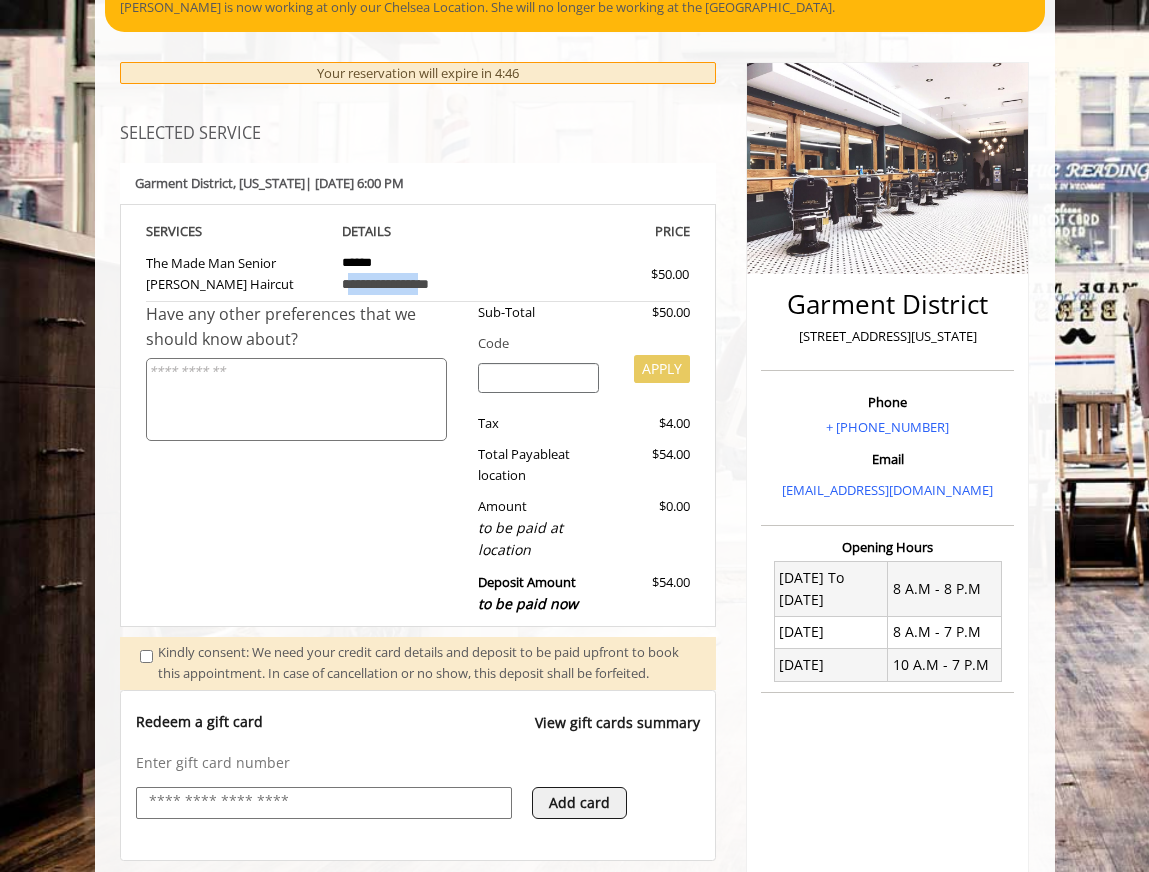 drag, startPoint x: 349, startPoint y: 283, endPoint x: 440, endPoint y: 283, distance: 91 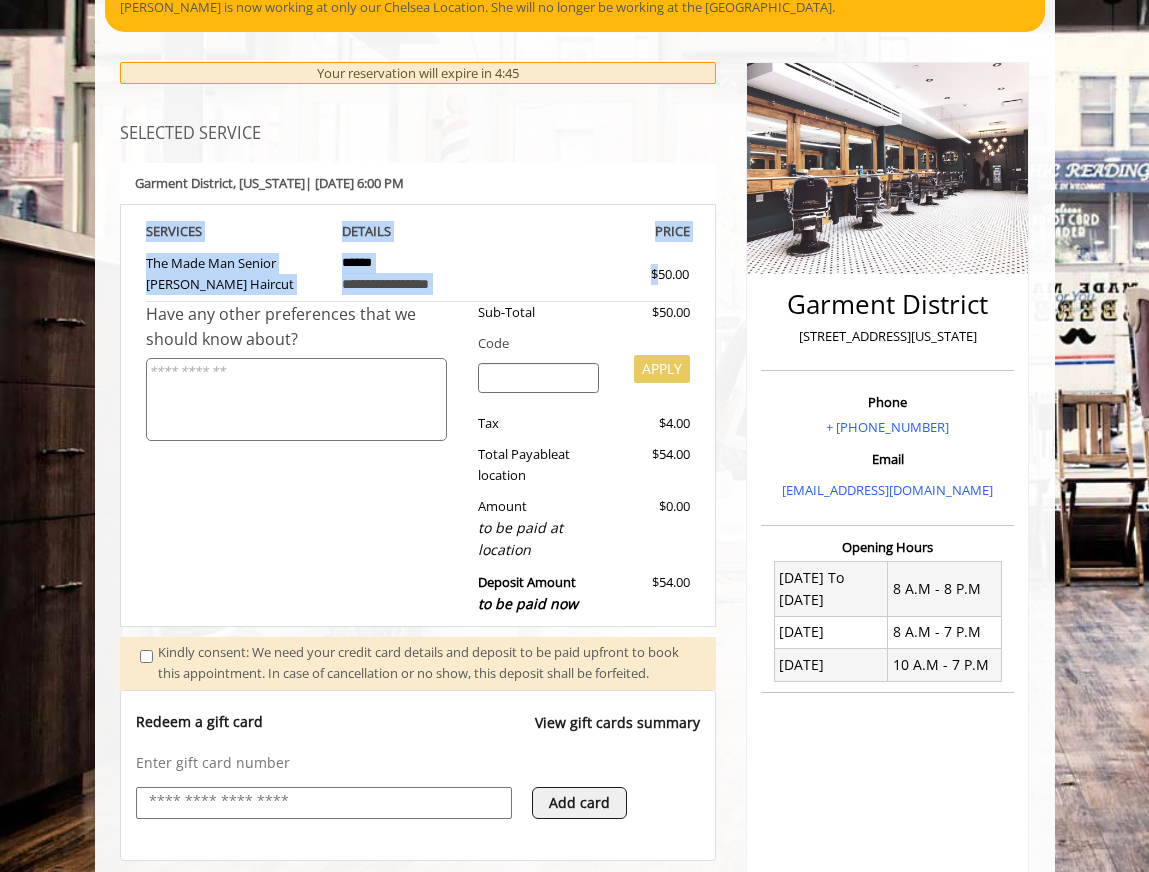 drag, startPoint x: 652, startPoint y: 272, endPoint x: 701, endPoint y: 271, distance: 49.010204 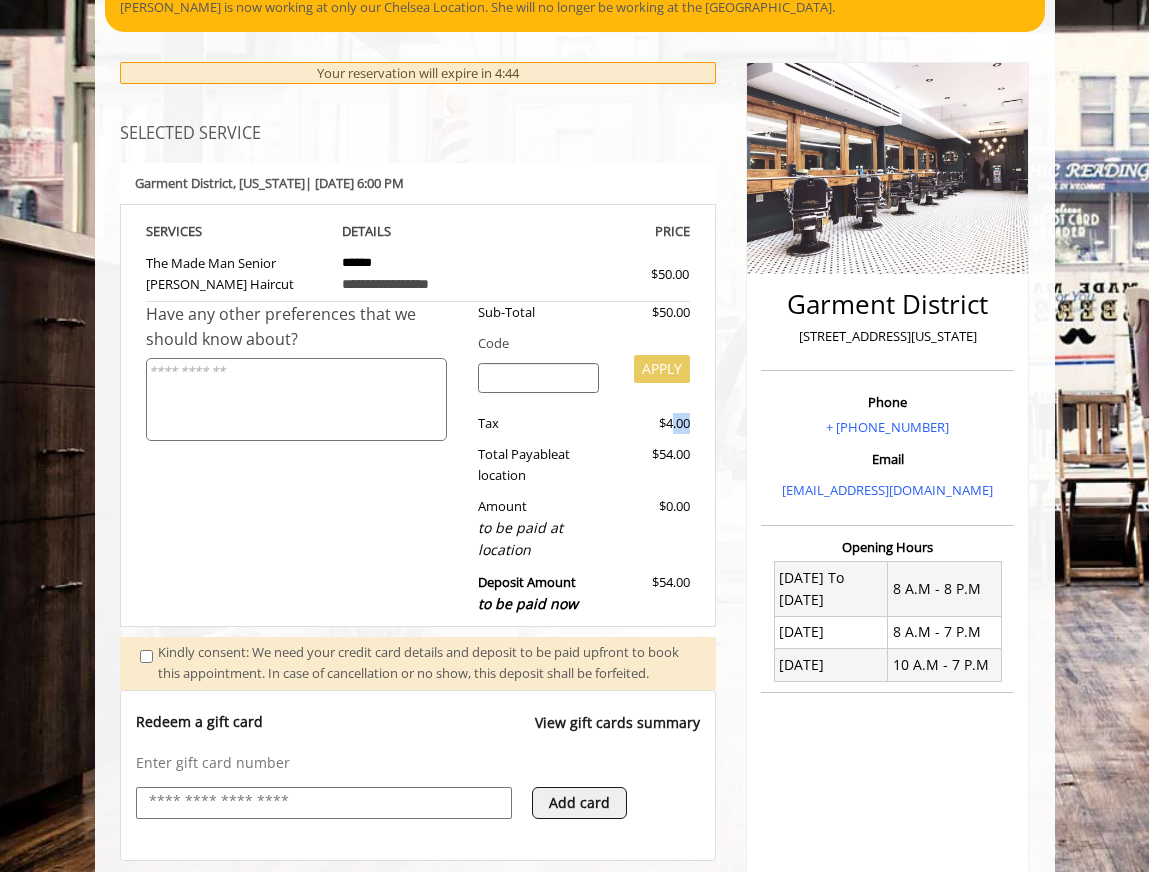 drag, startPoint x: 663, startPoint y: 428, endPoint x: 686, endPoint y: 428, distance: 23 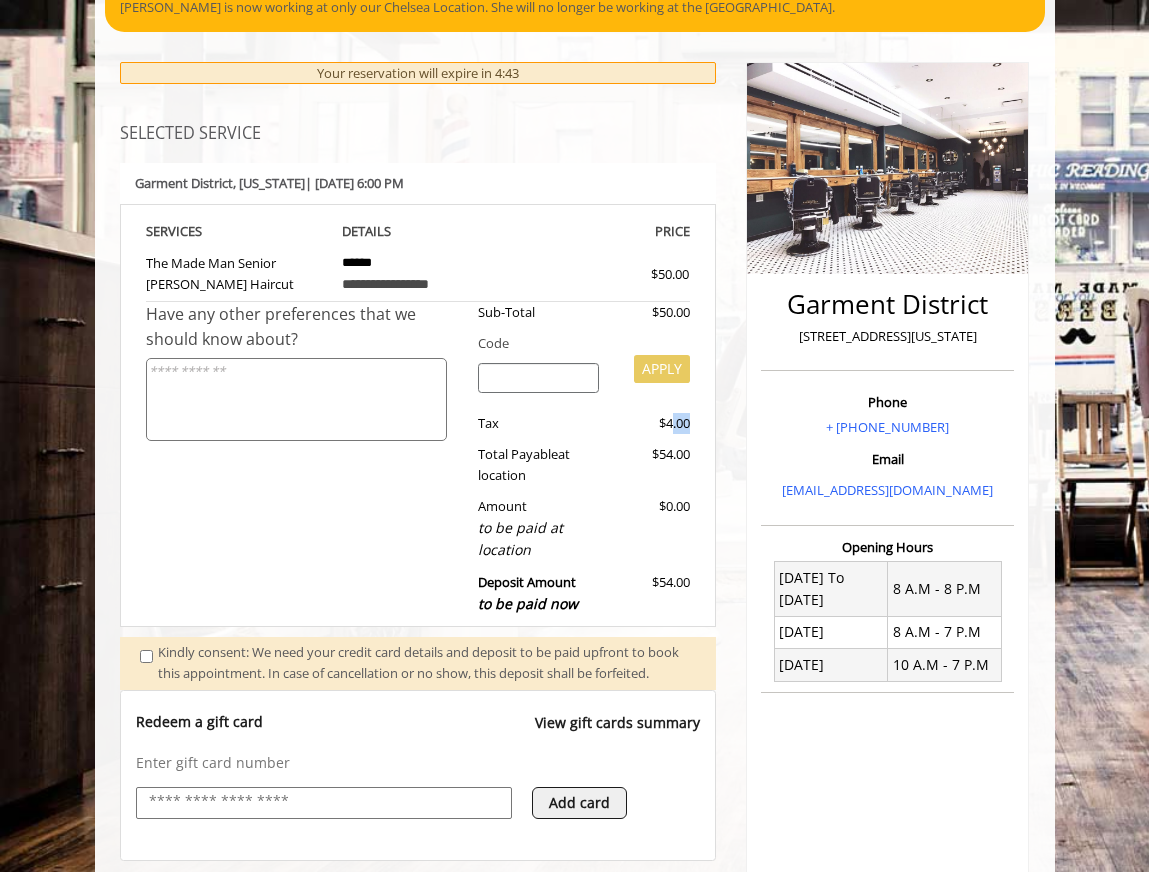 drag, startPoint x: 663, startPoint y: 456, endPoint x: 700, endPoint y: 456, distance: 37 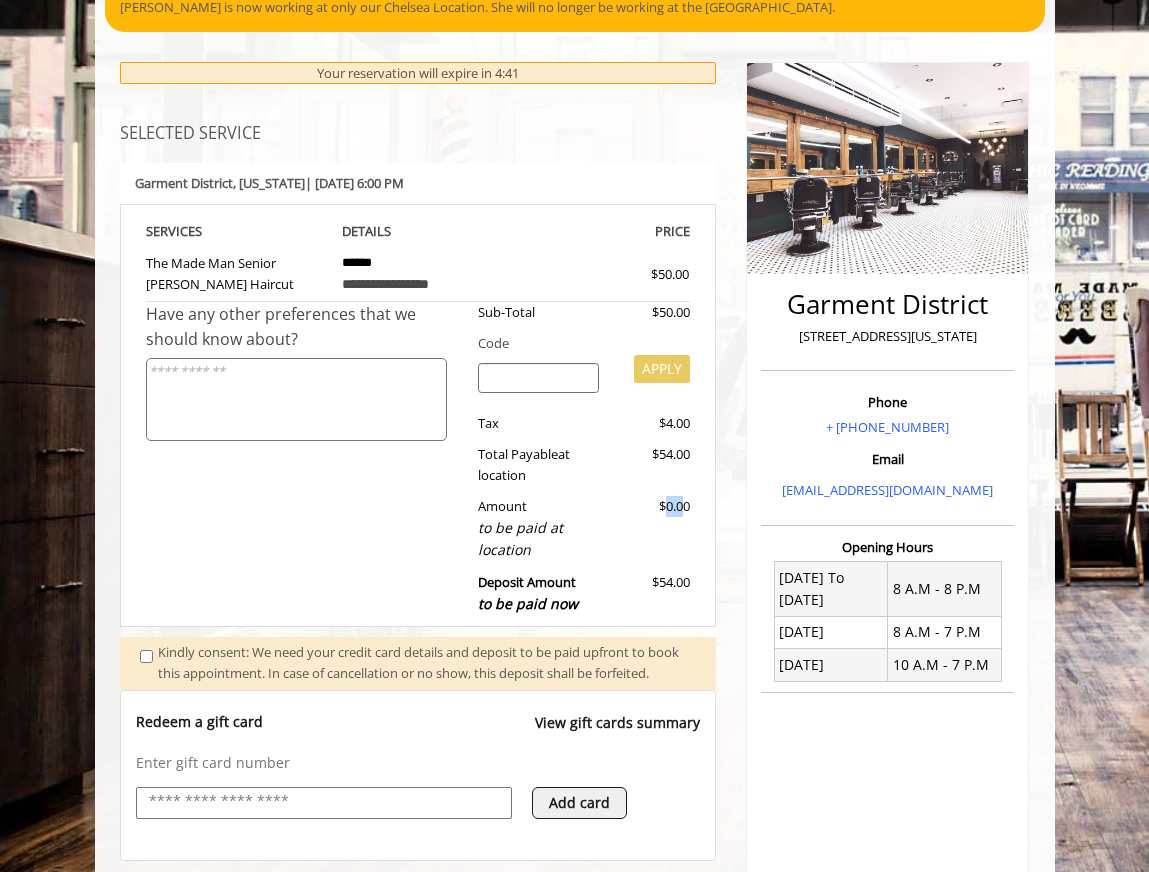 drag, startPoint x: 652, startPoint y: 508, endPoint x: 677, endPoint y: 508, distance: 25 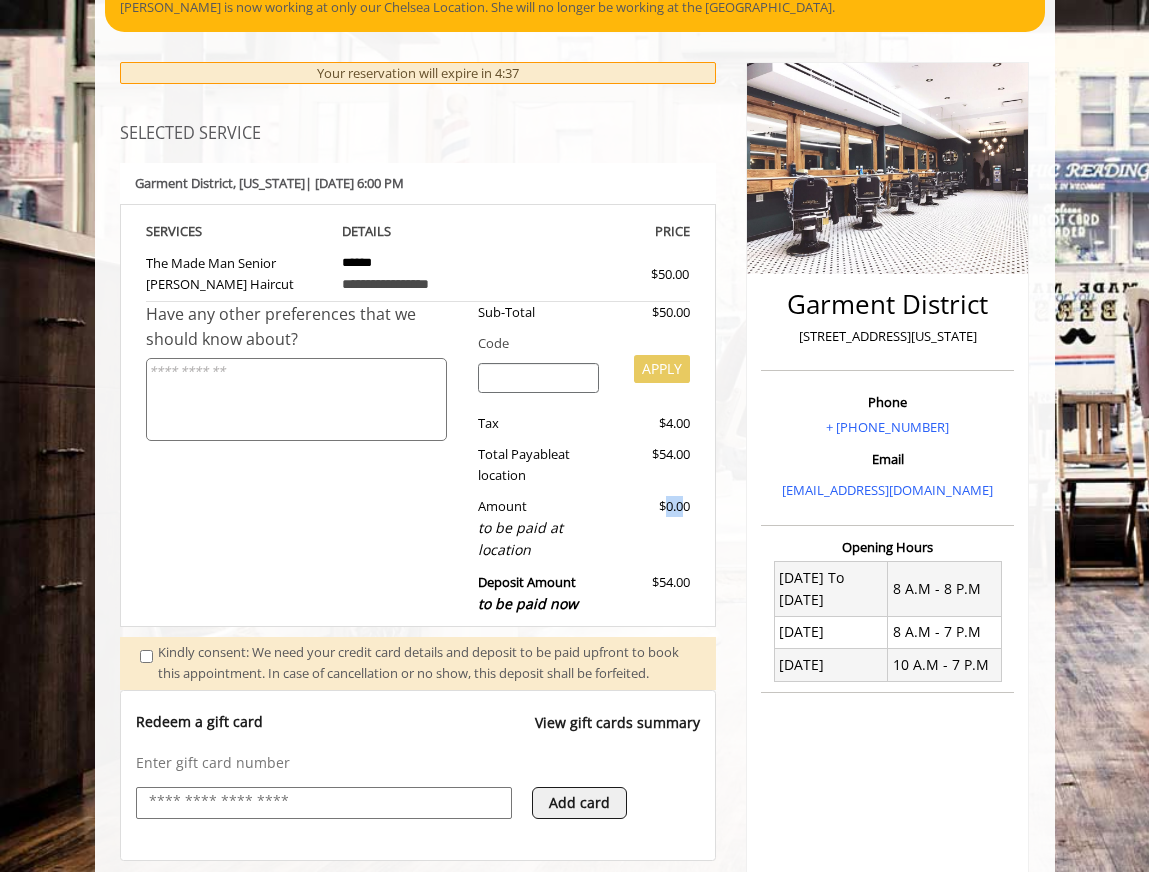 drag, startPoint x: 647, startPoint y: 588, endPoint x: 687, endPoint y: 587, distance: 40.012497 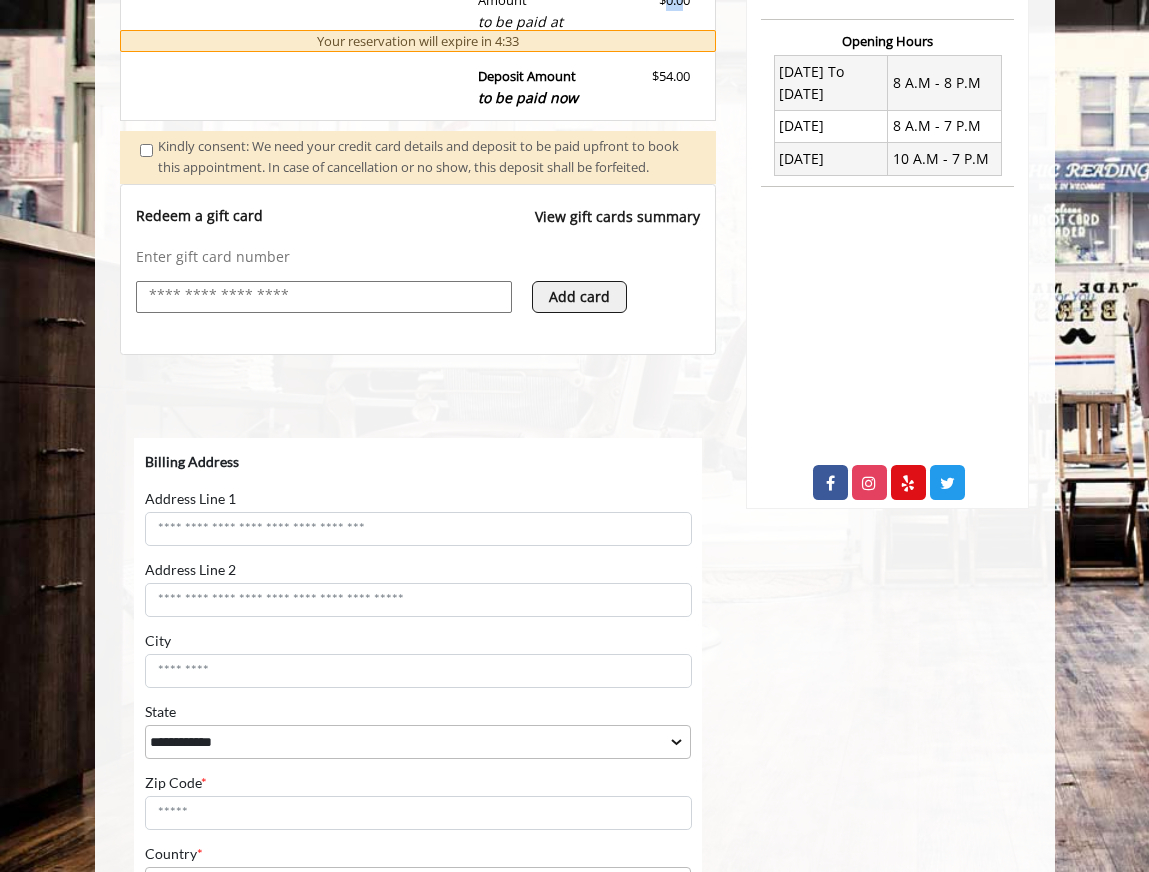 scroll, scrollTop: 760, scrollLeft: 0, axis: vertical 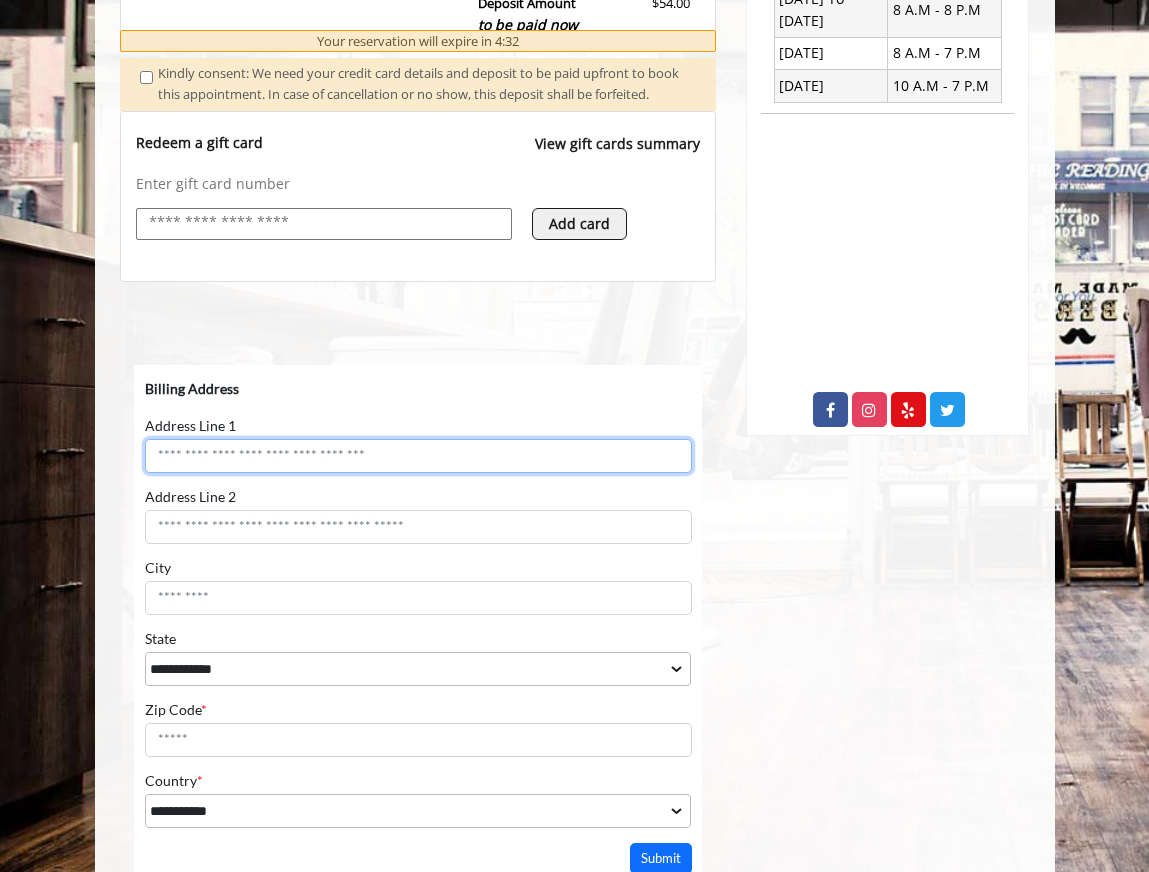 click on "Address Line 1" at bounding box center (417, 455) 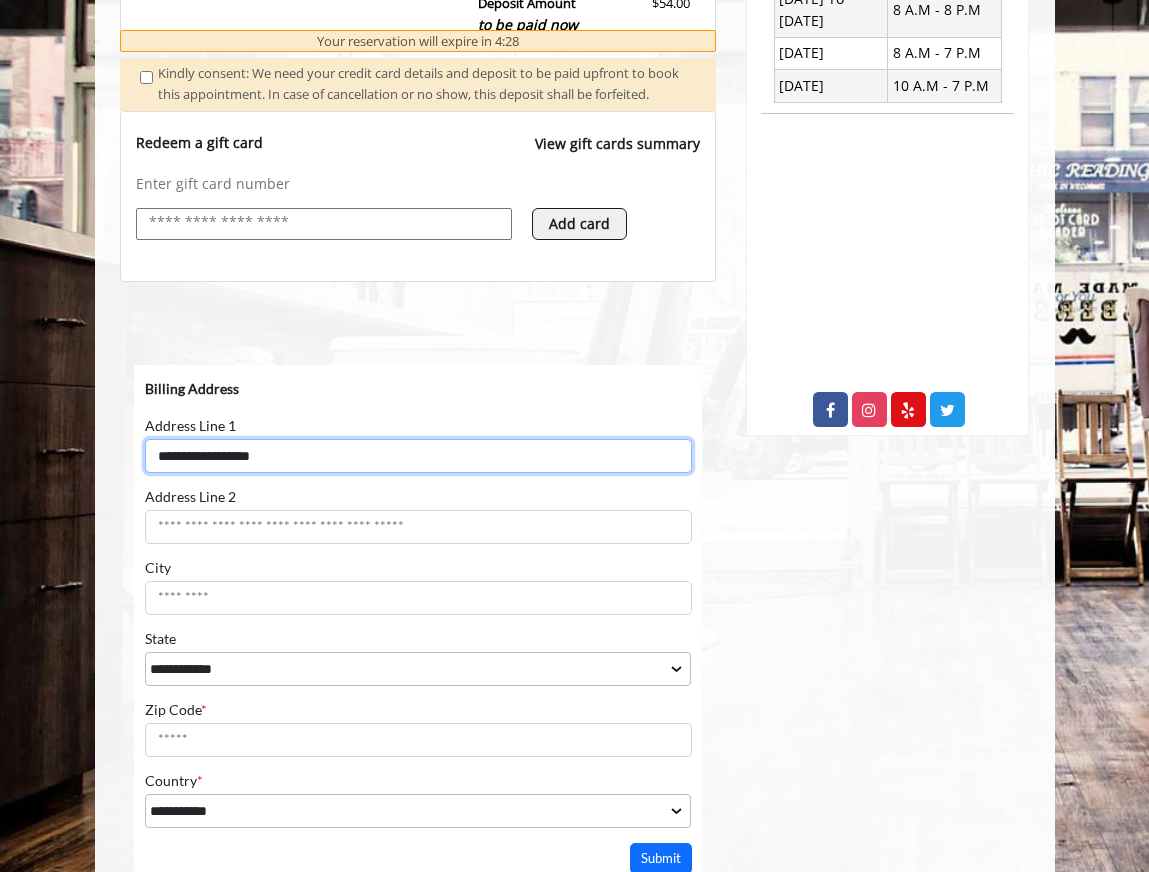 type on "**********" 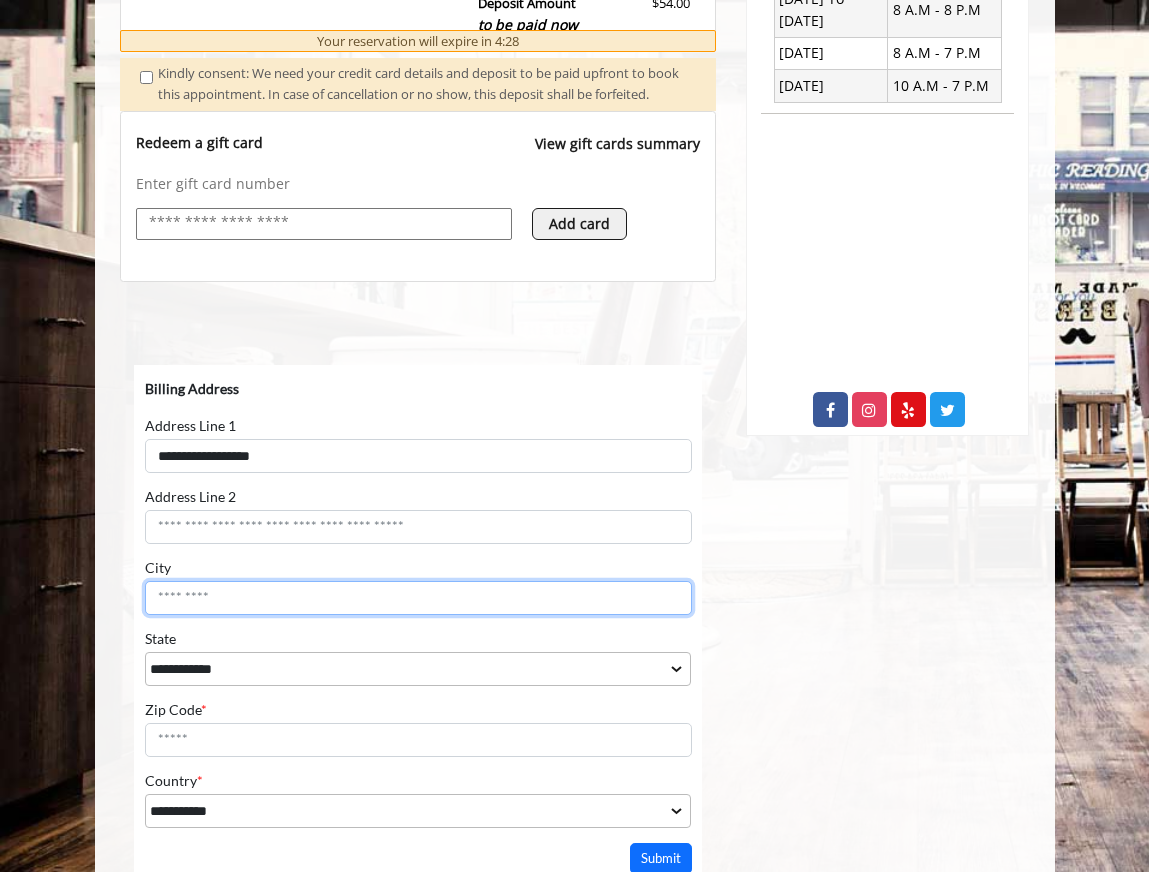 click on "City" at bounding box center (417, 597) 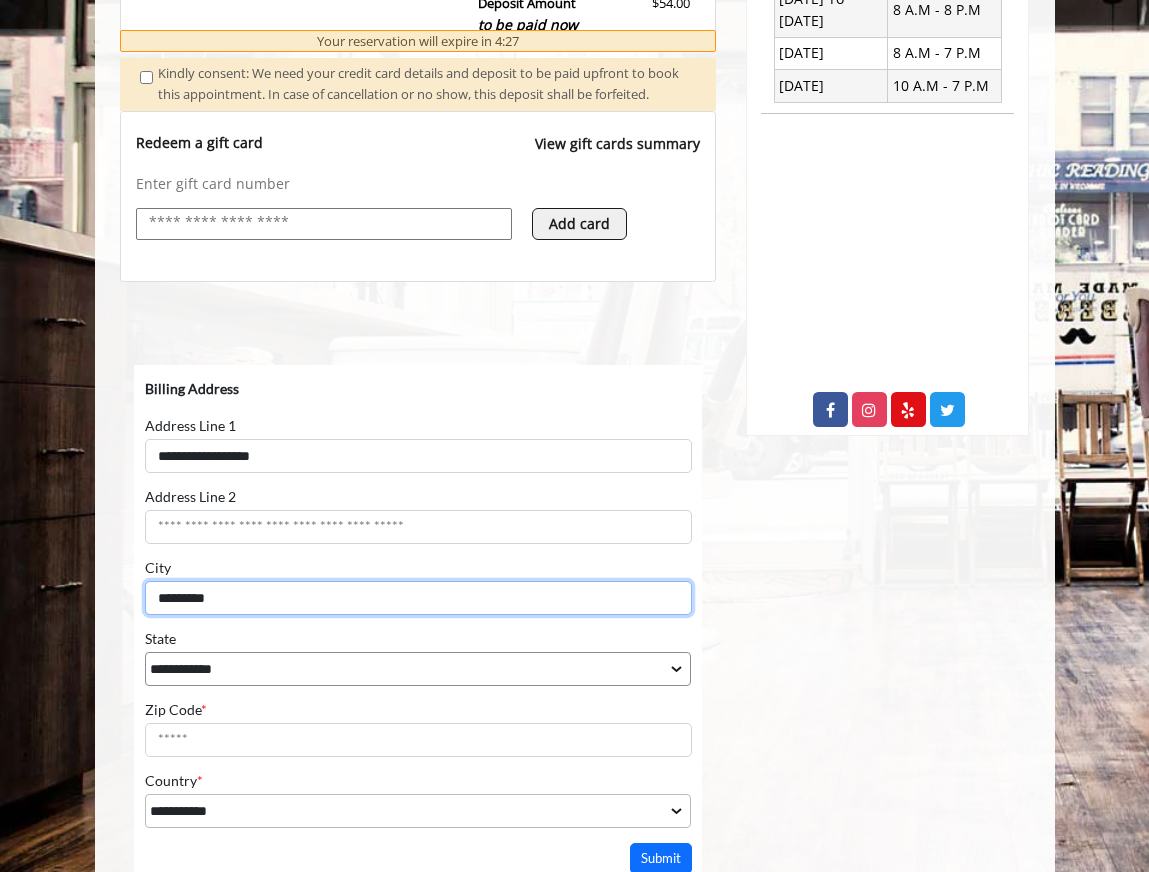 type on "*********" 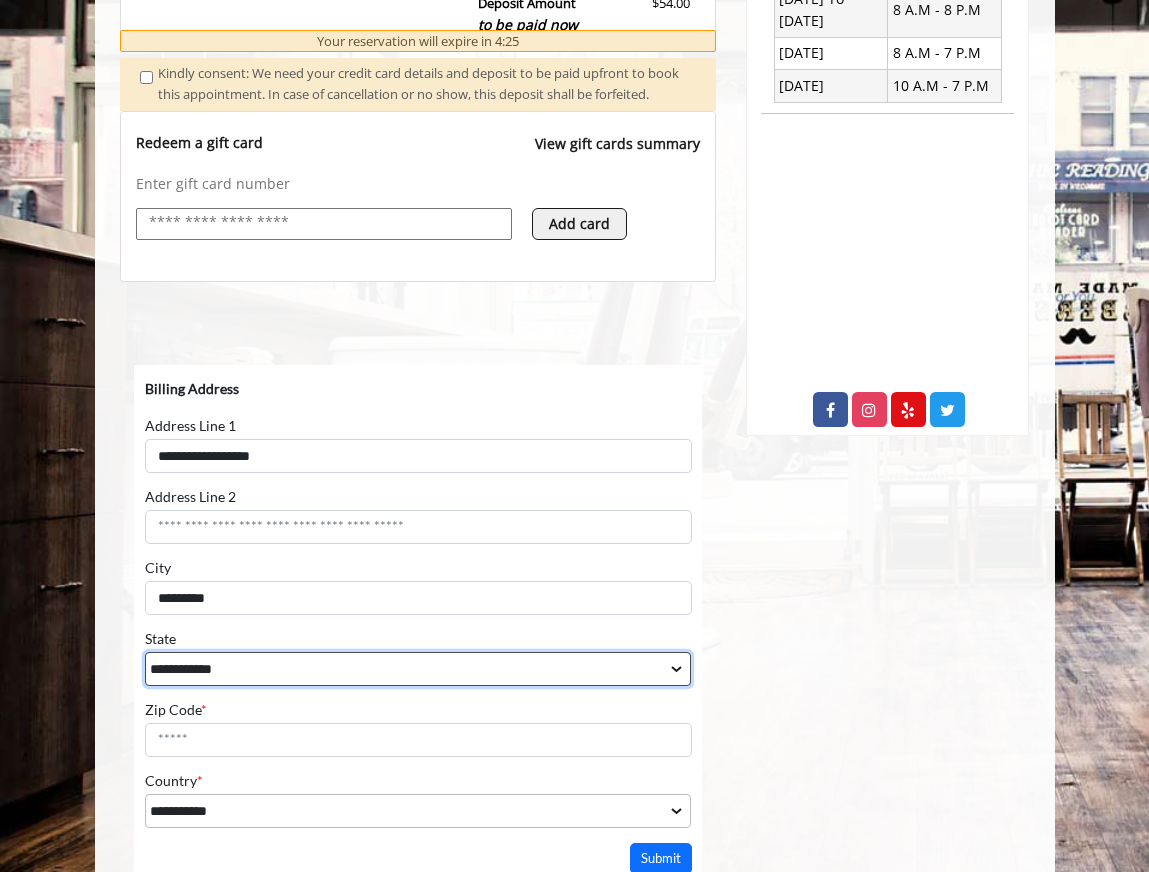 select on "**" 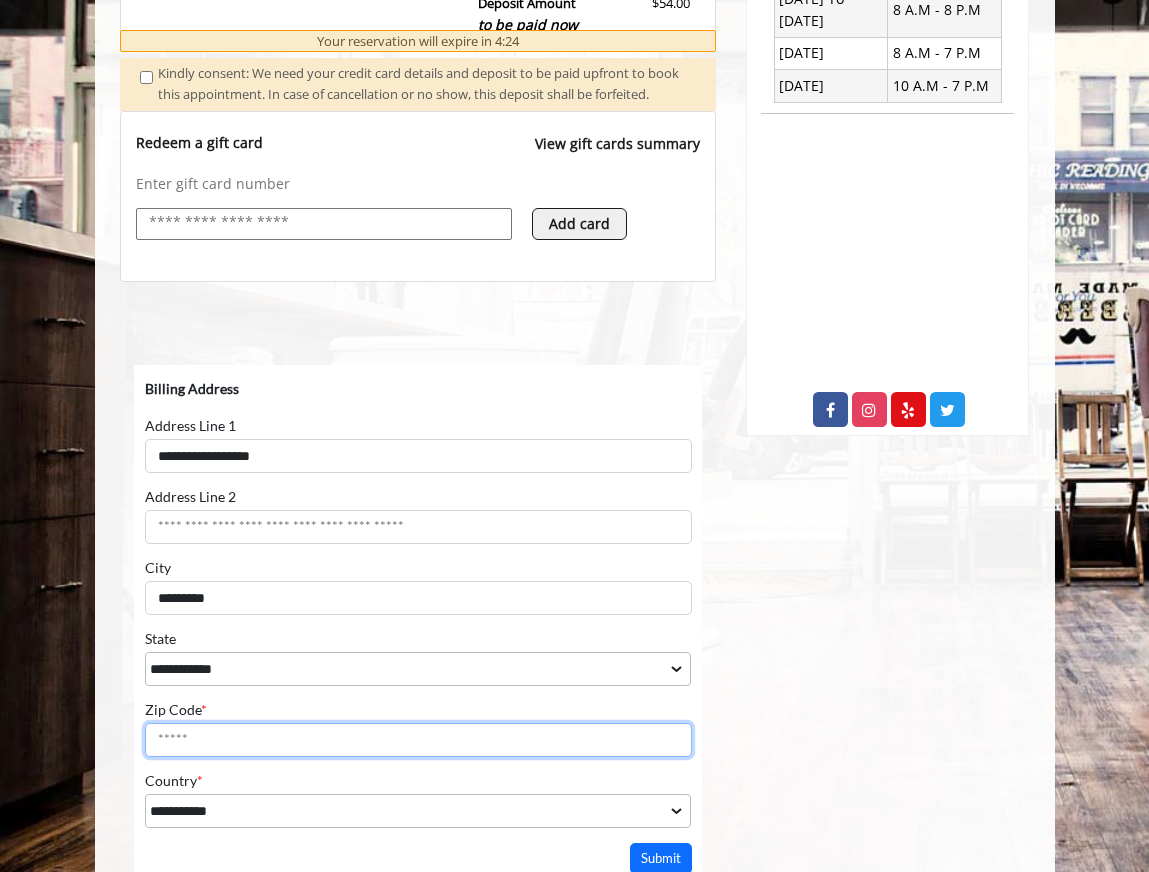 click on "Zip Code  *" at bounding box center [417, 739] 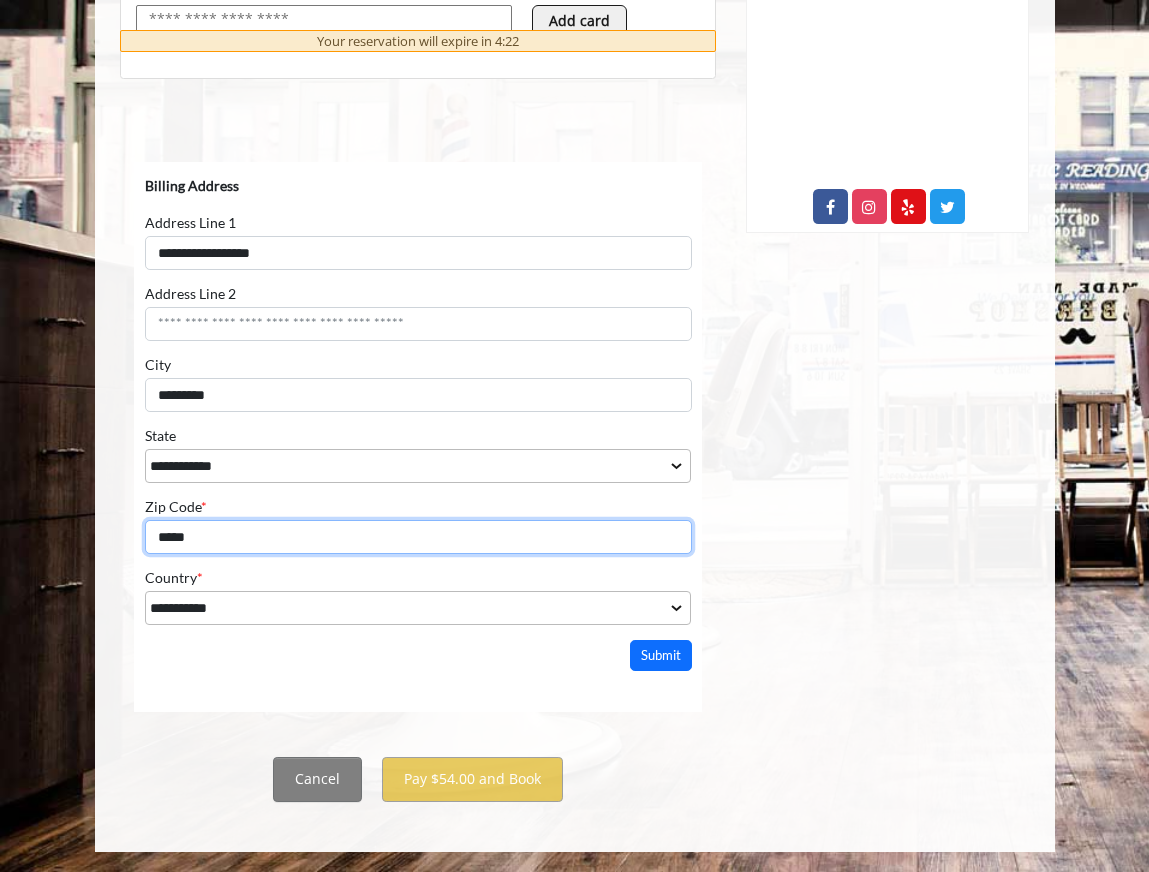scroll, scrollTop: 983, scrollLeft: 0, axis: vertical 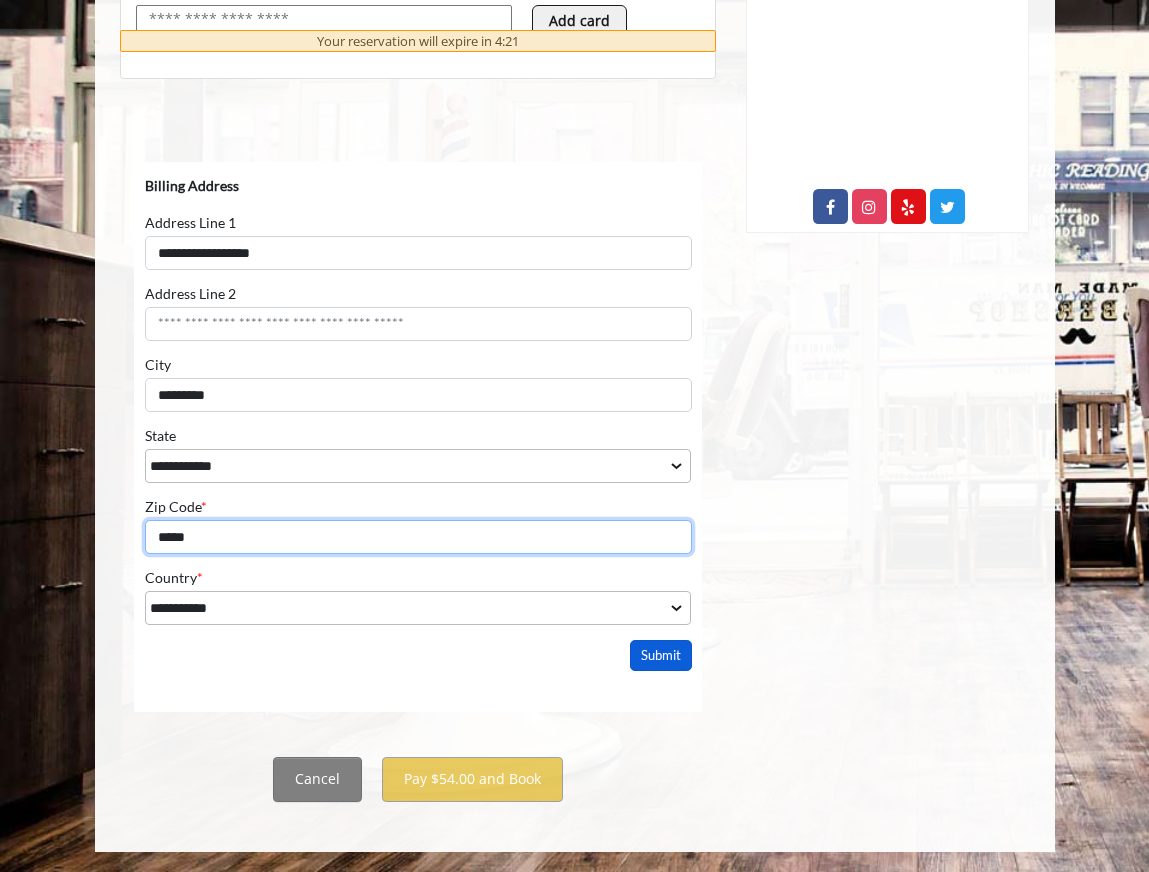 type on "*****" 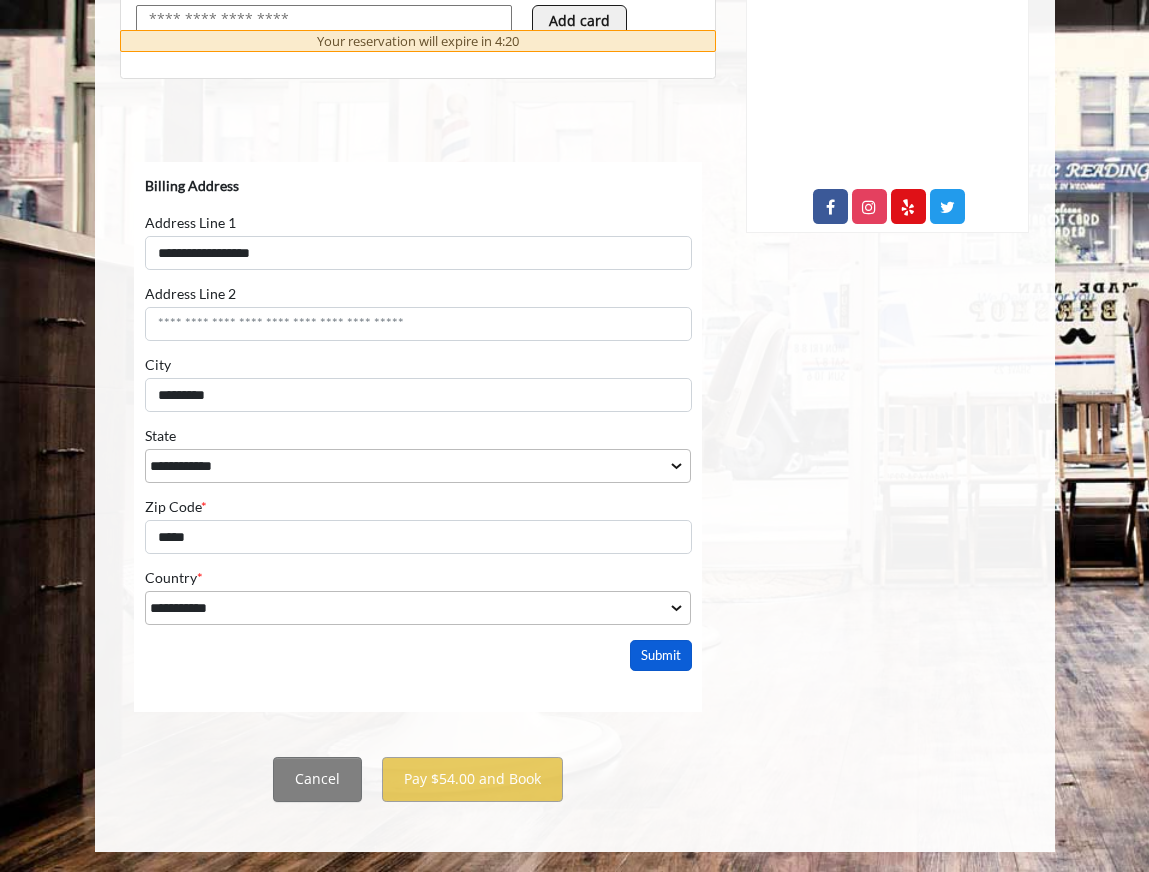 click on "Submit" at bounding box center [660, 654] 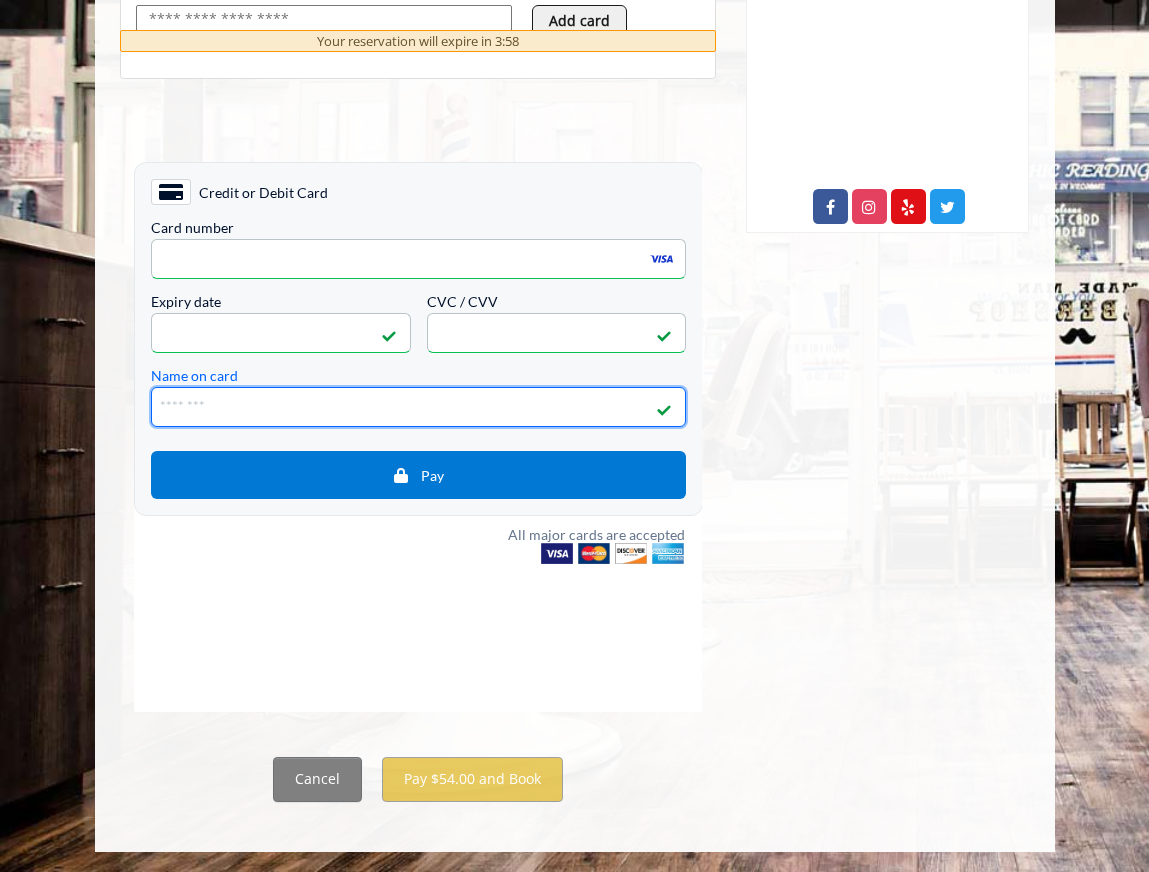 click on "Name on card" at bounding box center (417, 406) 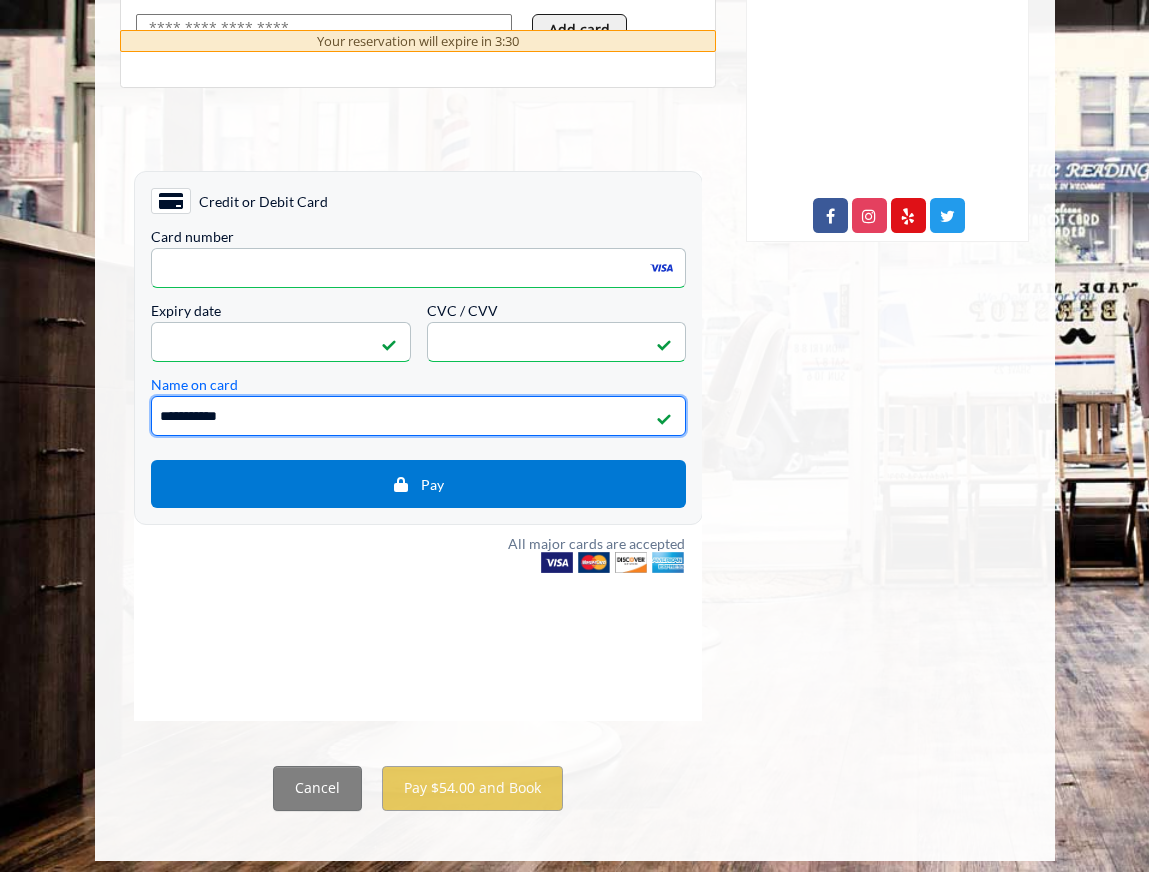 scroll, scrollTop: 983, scrollLeft: 0, axis: vertical 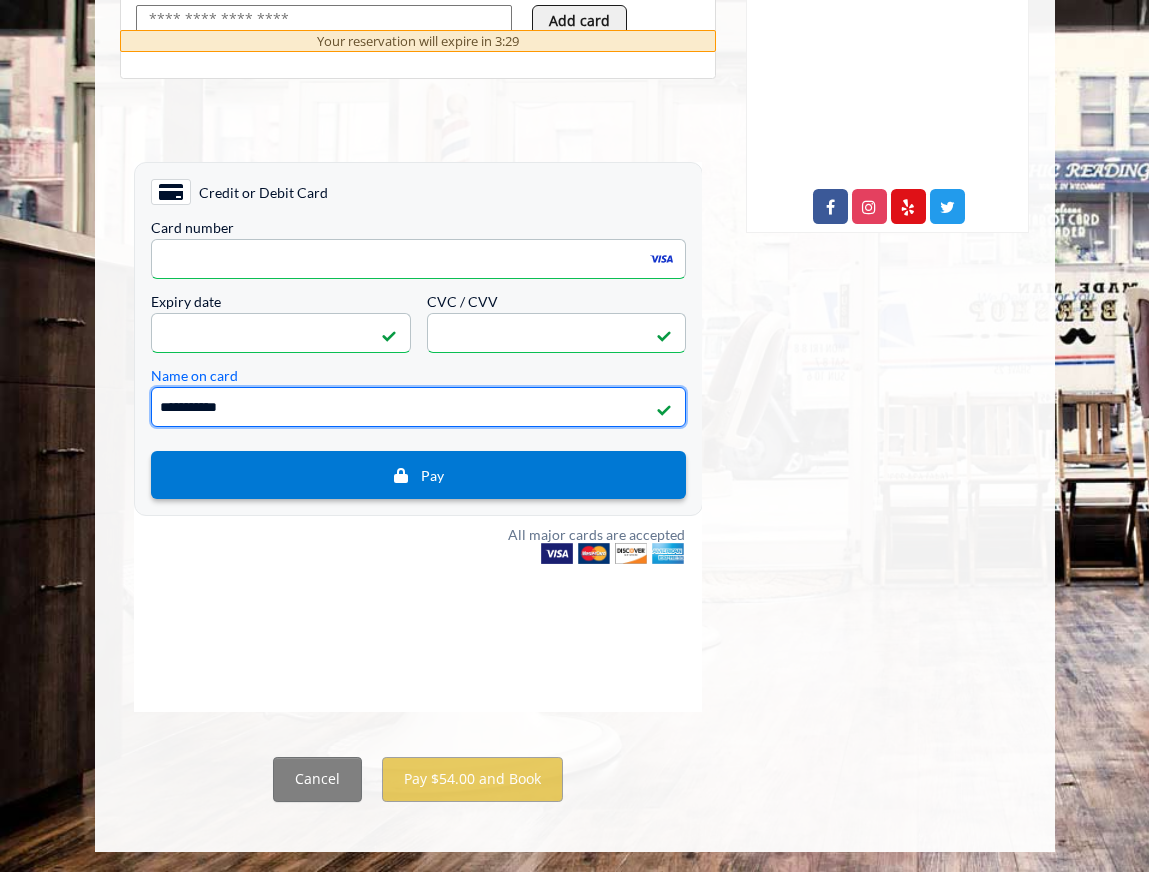 type on "**********" 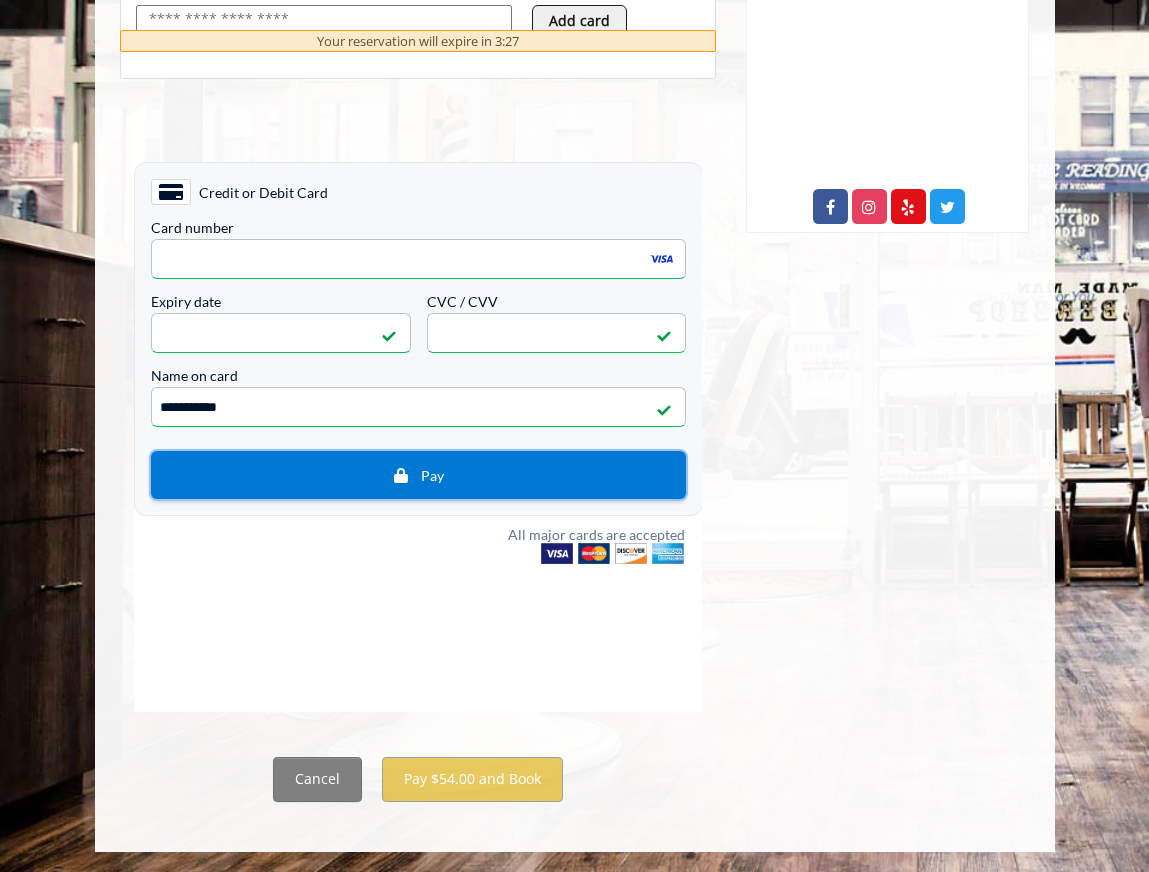 click on "Pay" at bounding box center (417, 474) 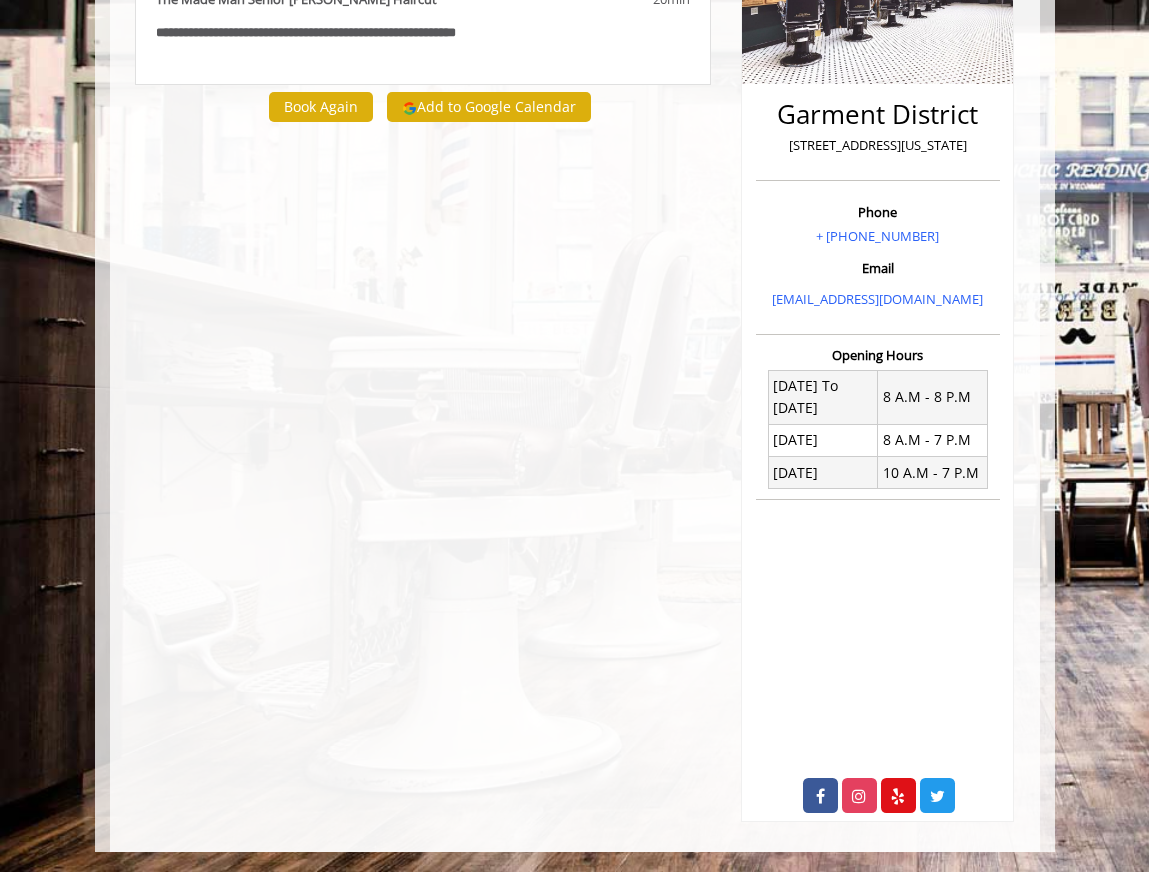 scroll, scrollTop: 0, scrollLeft: 0, axis: both 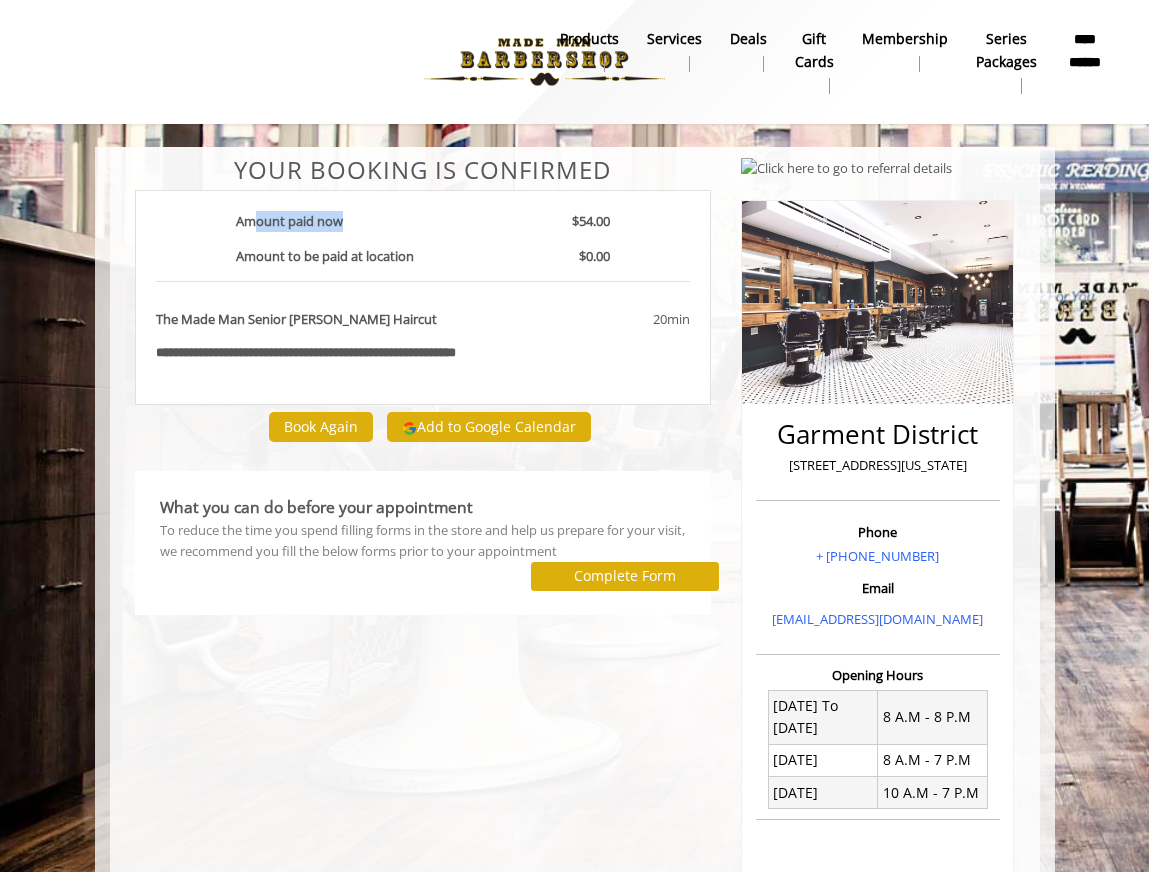 drag, startPoint x: 256, startPoint y: 218, endPoint x: 477, endPoint y: 218, distance: 221 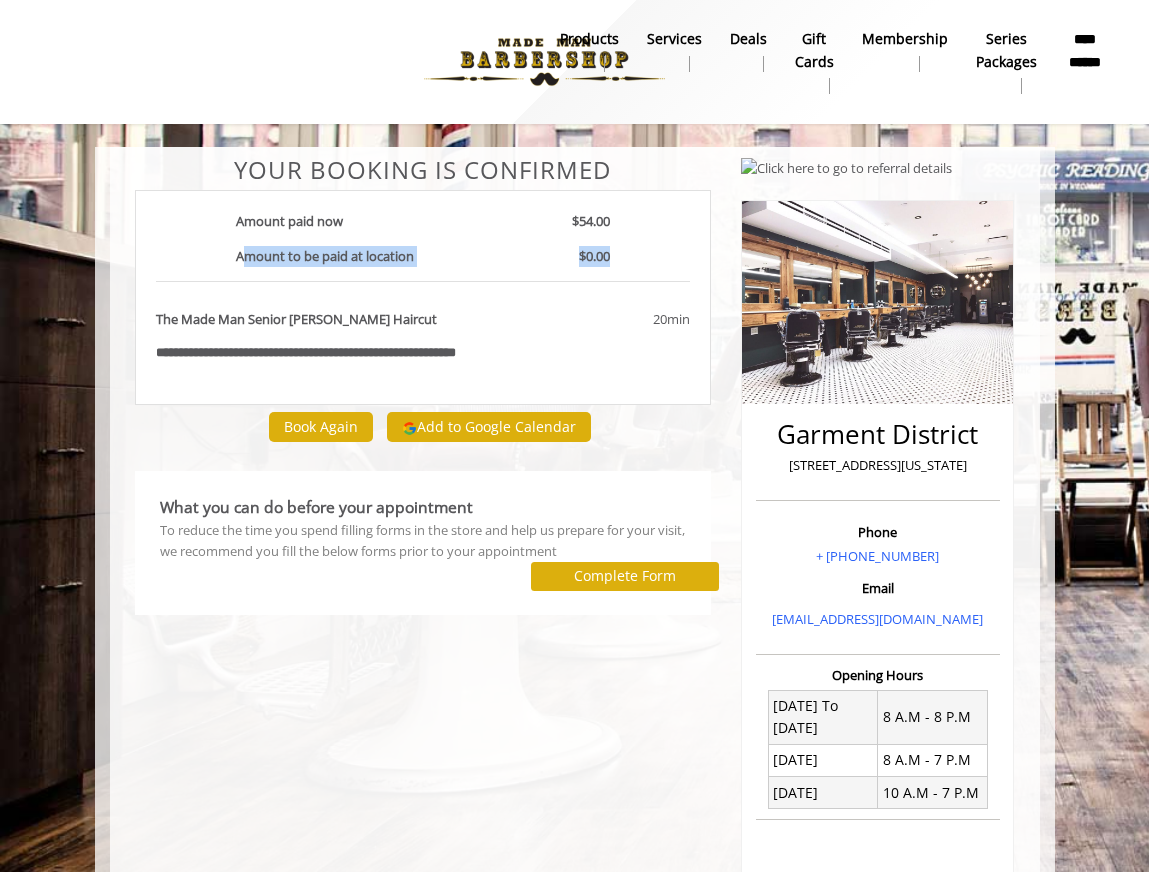 drag, startPoint x: 246, startPoint y: 260, endPoint x: 669, endPoint y: 250, distance: 423.1182 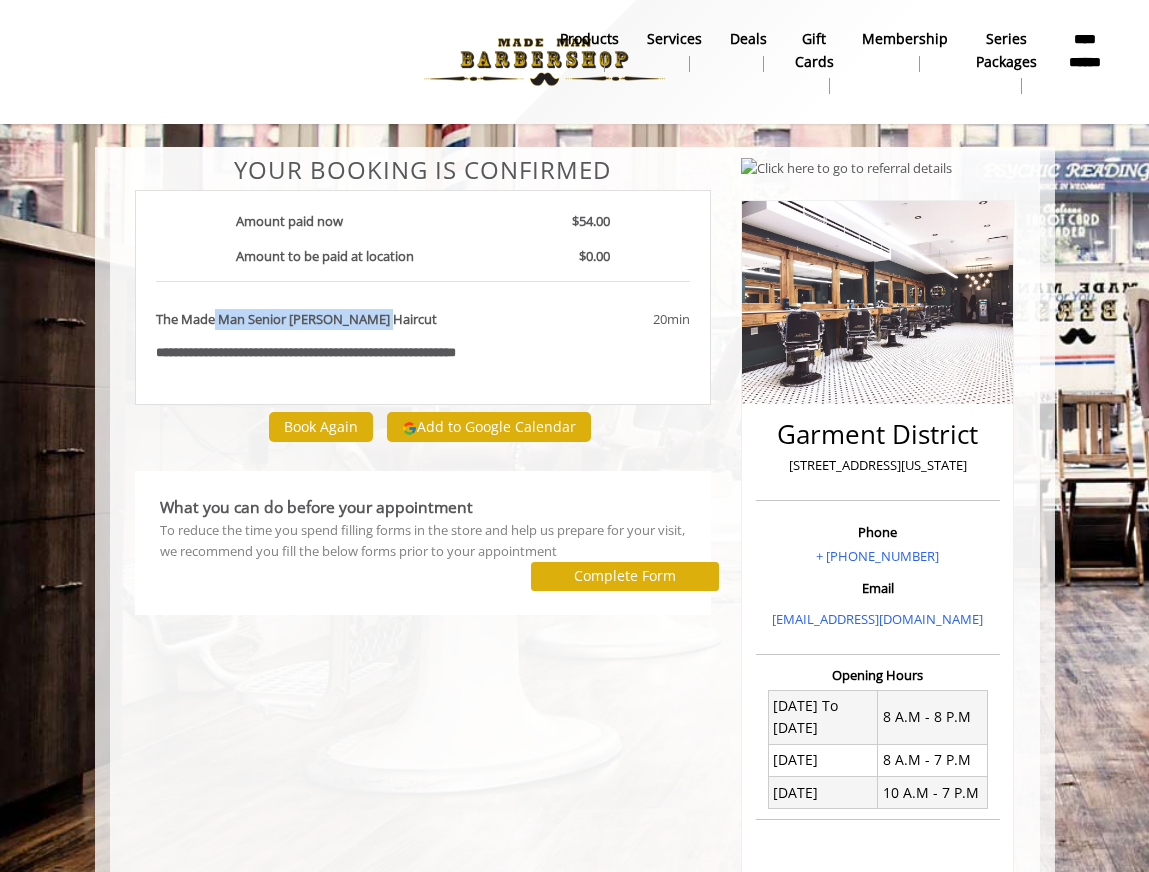 drag, startPoint x: 214, startPoint y: 320, endPoint x: 412, endPoint y: 320, distance: 198 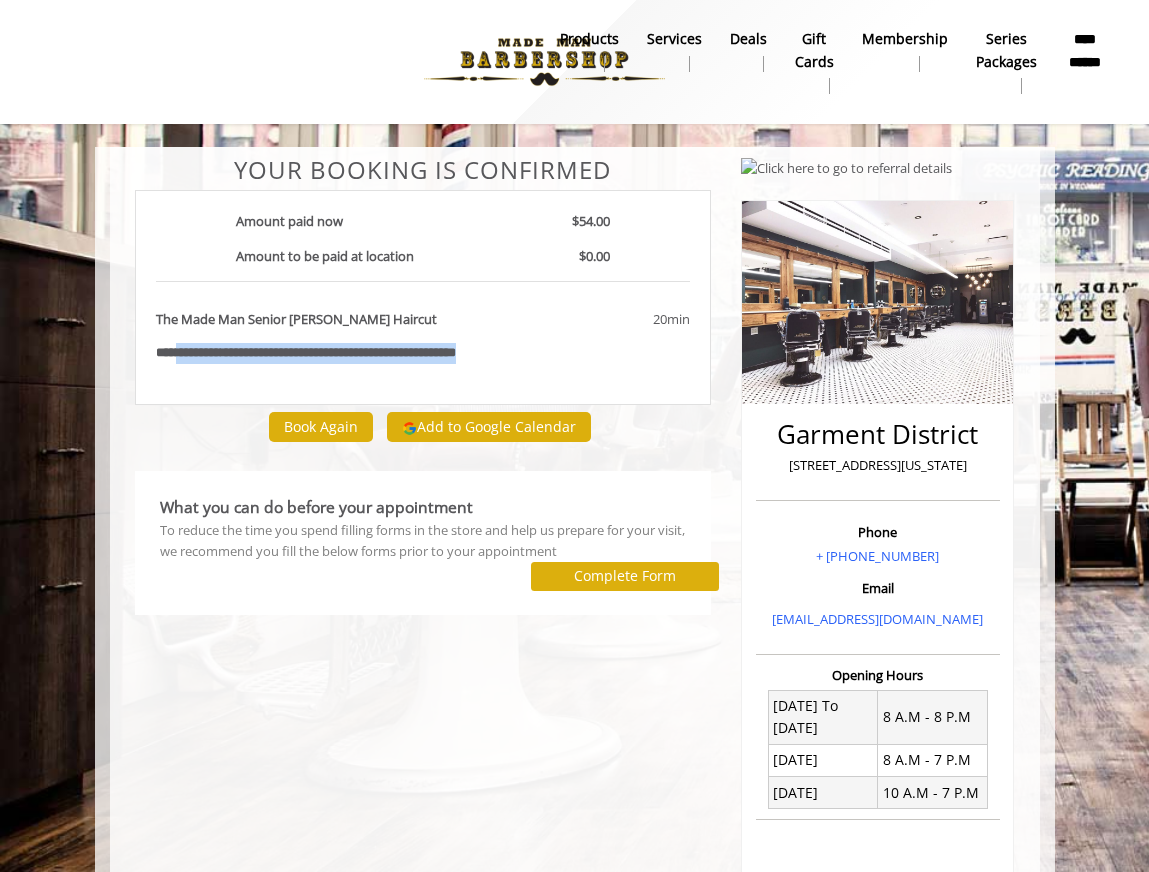 drag, startPoint x: 180, startPoint y: 356, endPoint x: 527, endPoint y: 352, distance: 347.02304 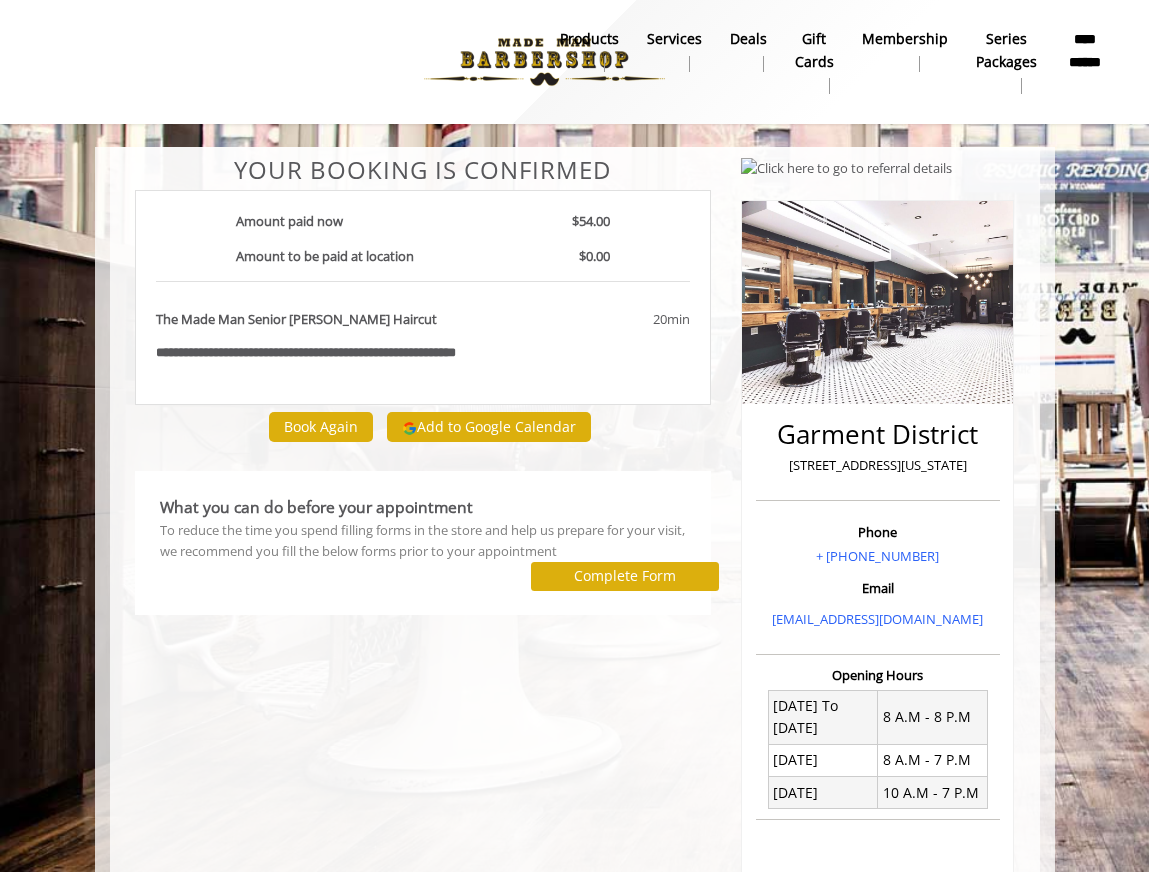 click on "**********" 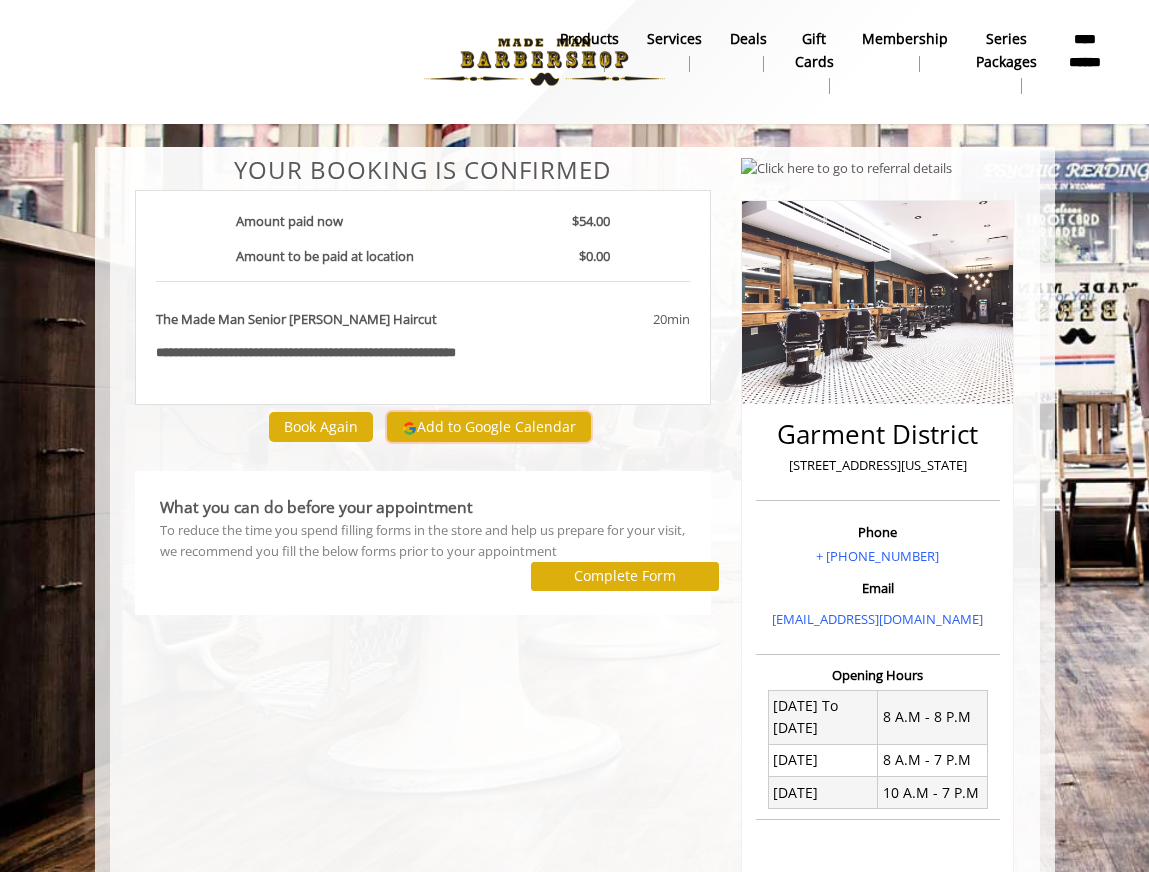 click on "Add to Google Calendar" at bounding box center (489, 427) 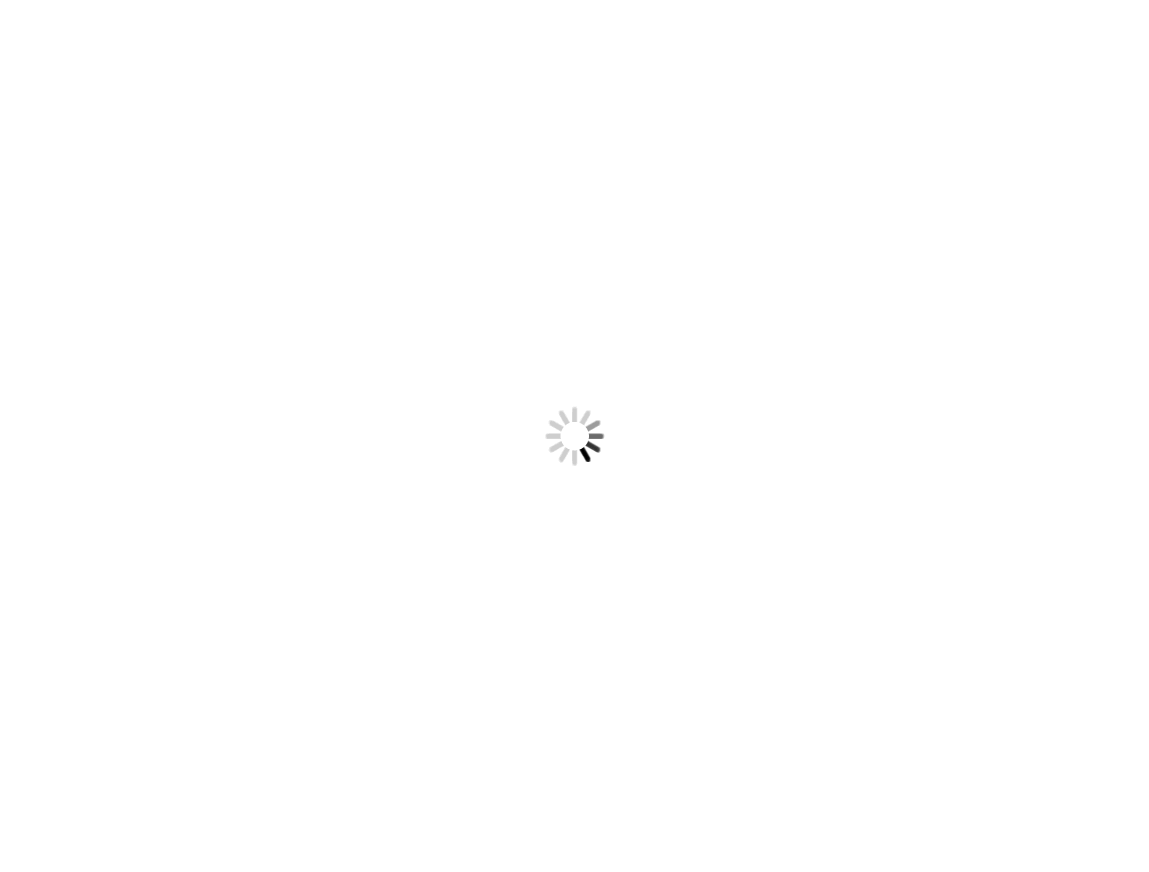 scroll, scrollTop: 0, scrollLeft: 0, axis: both 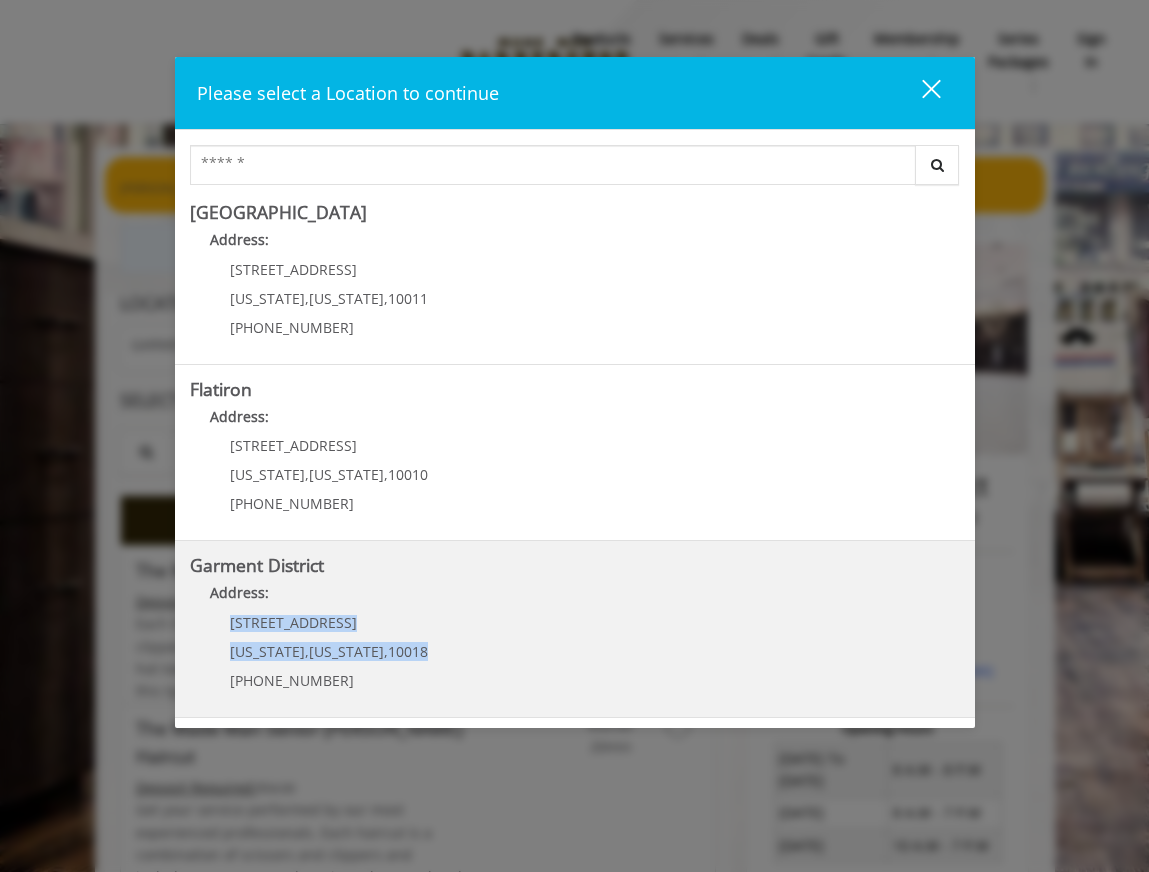 drag, startPoint x: 225, startPoint y: 628, endPoint x: 419, endPoint y: 646, distance: 194.83327 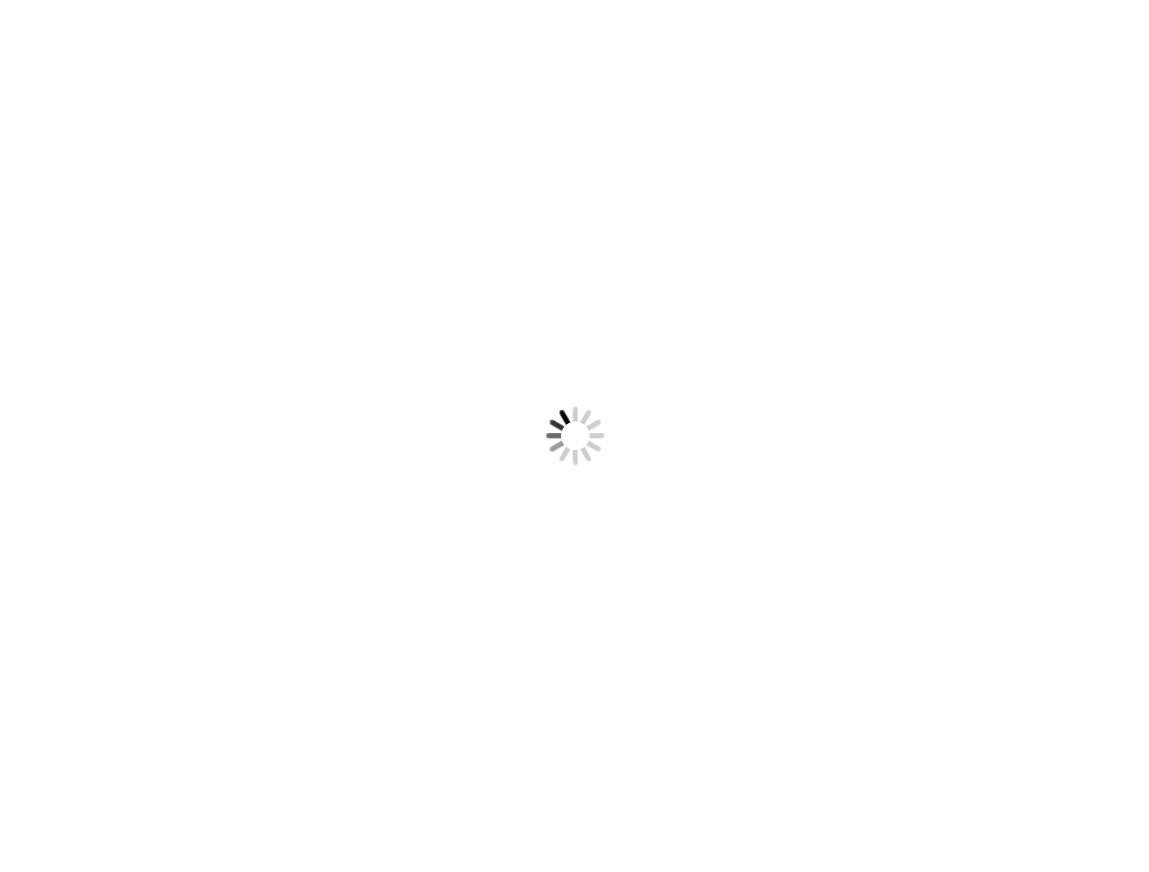 scroll, scrollTop: 0, scrollLeft: 0, axis: both 